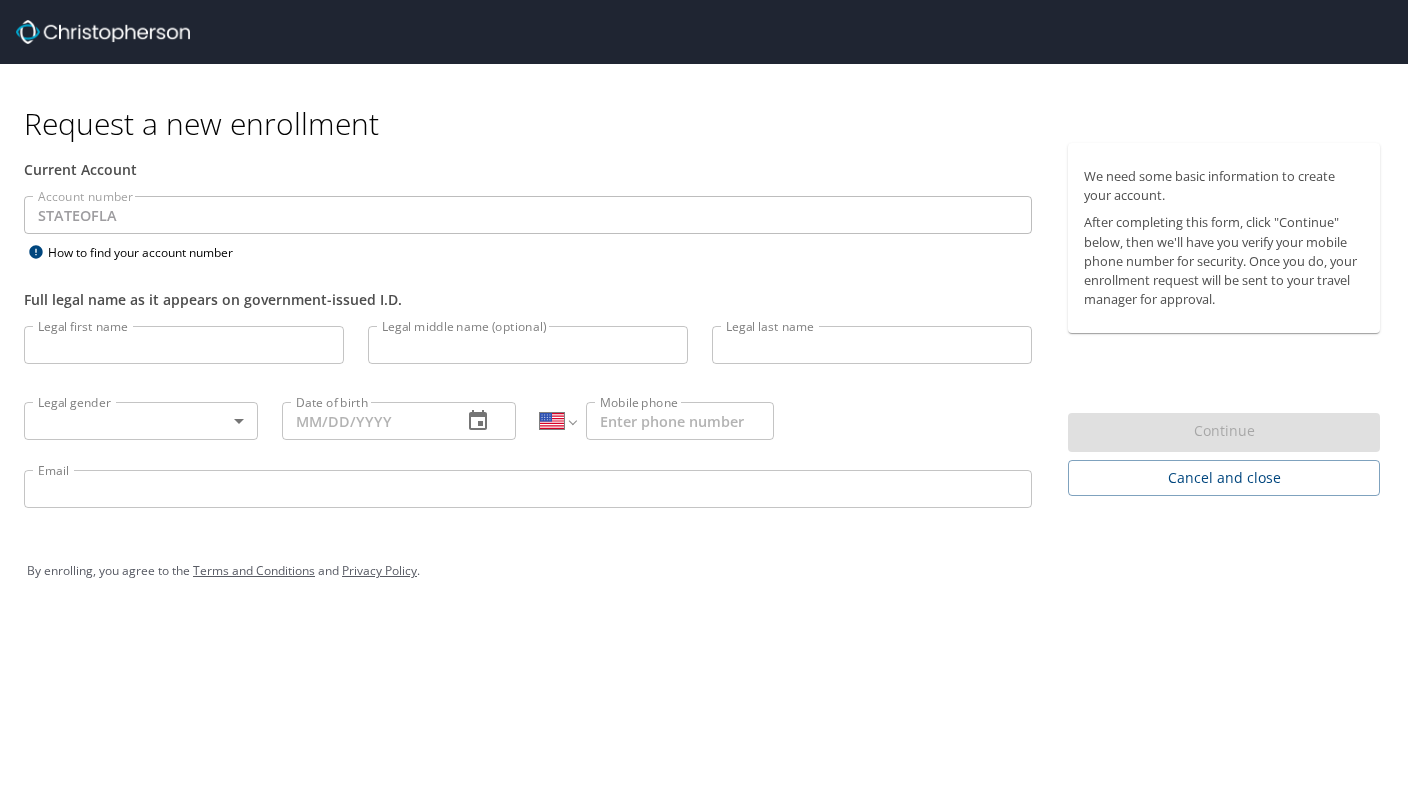 select on "US" 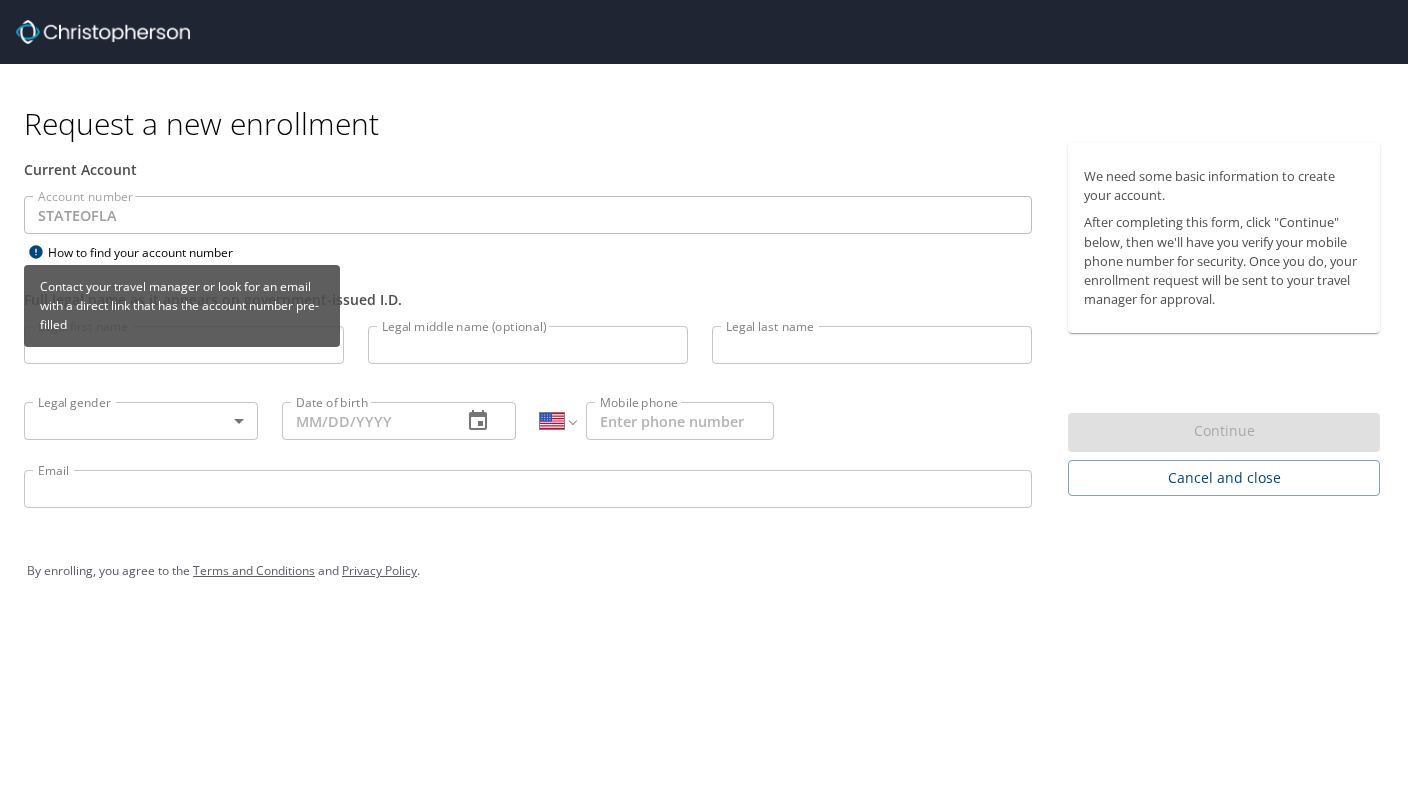 click 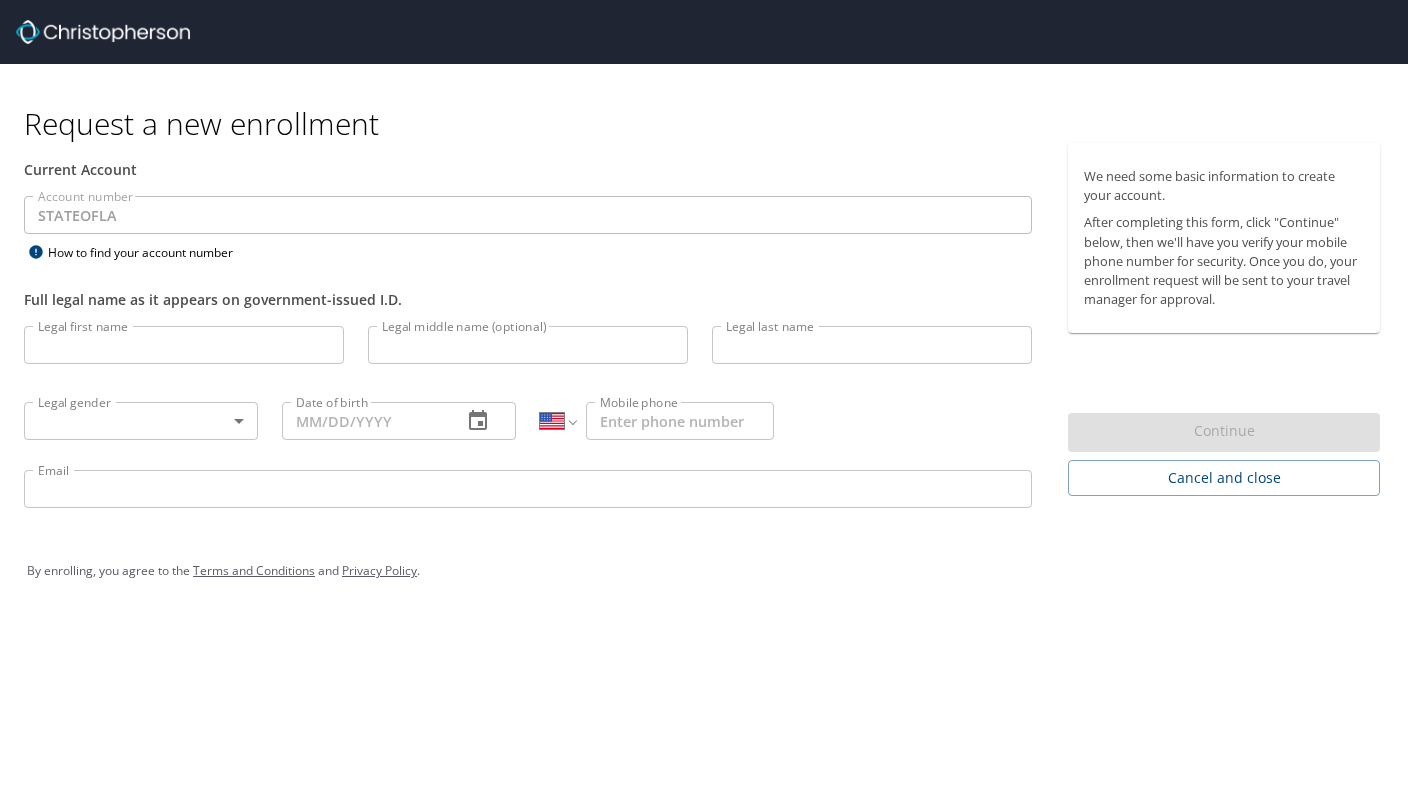 click on "Legal first name" at bounding box center [184, 345] 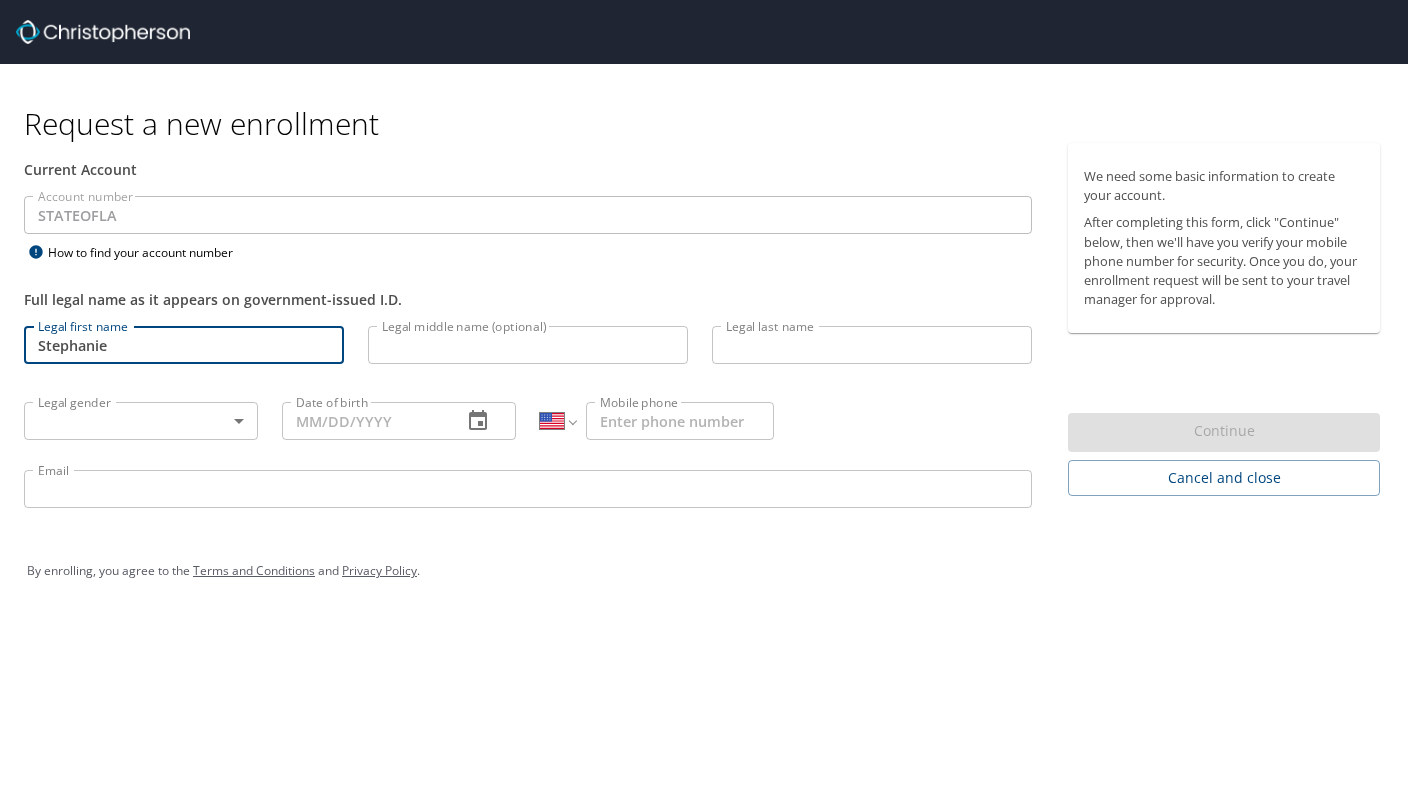 type on "Stephanie" 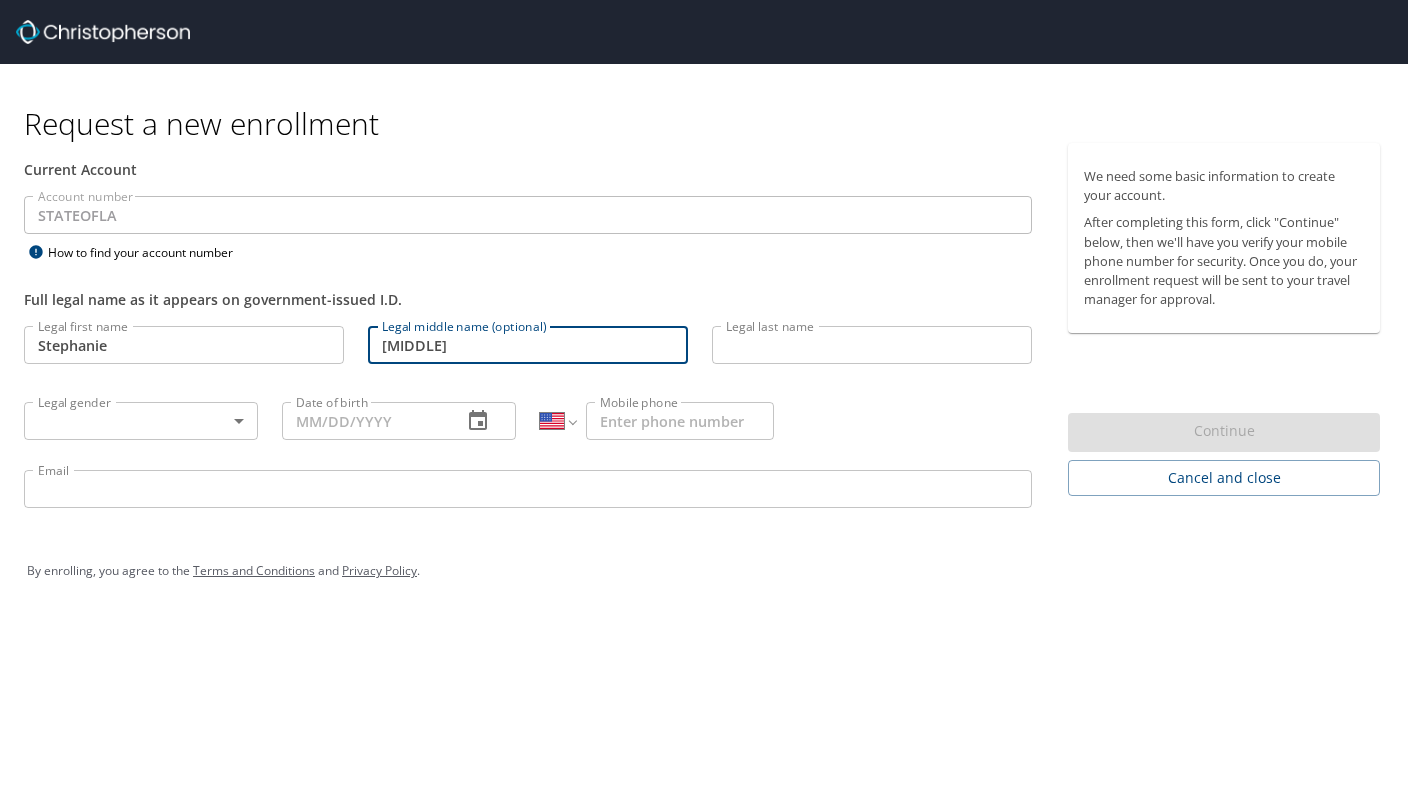 type on "[FIRST]" 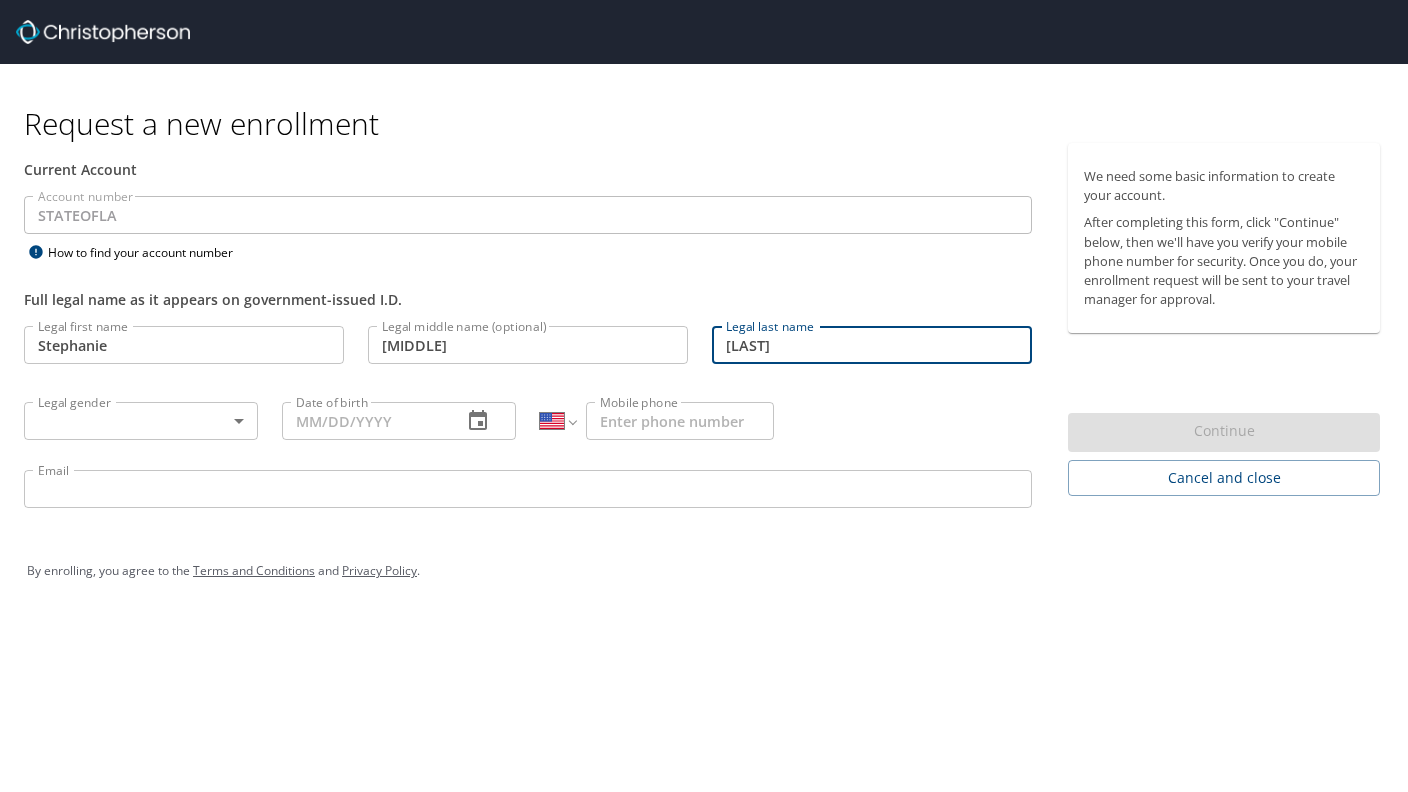 type on "[LAST]" 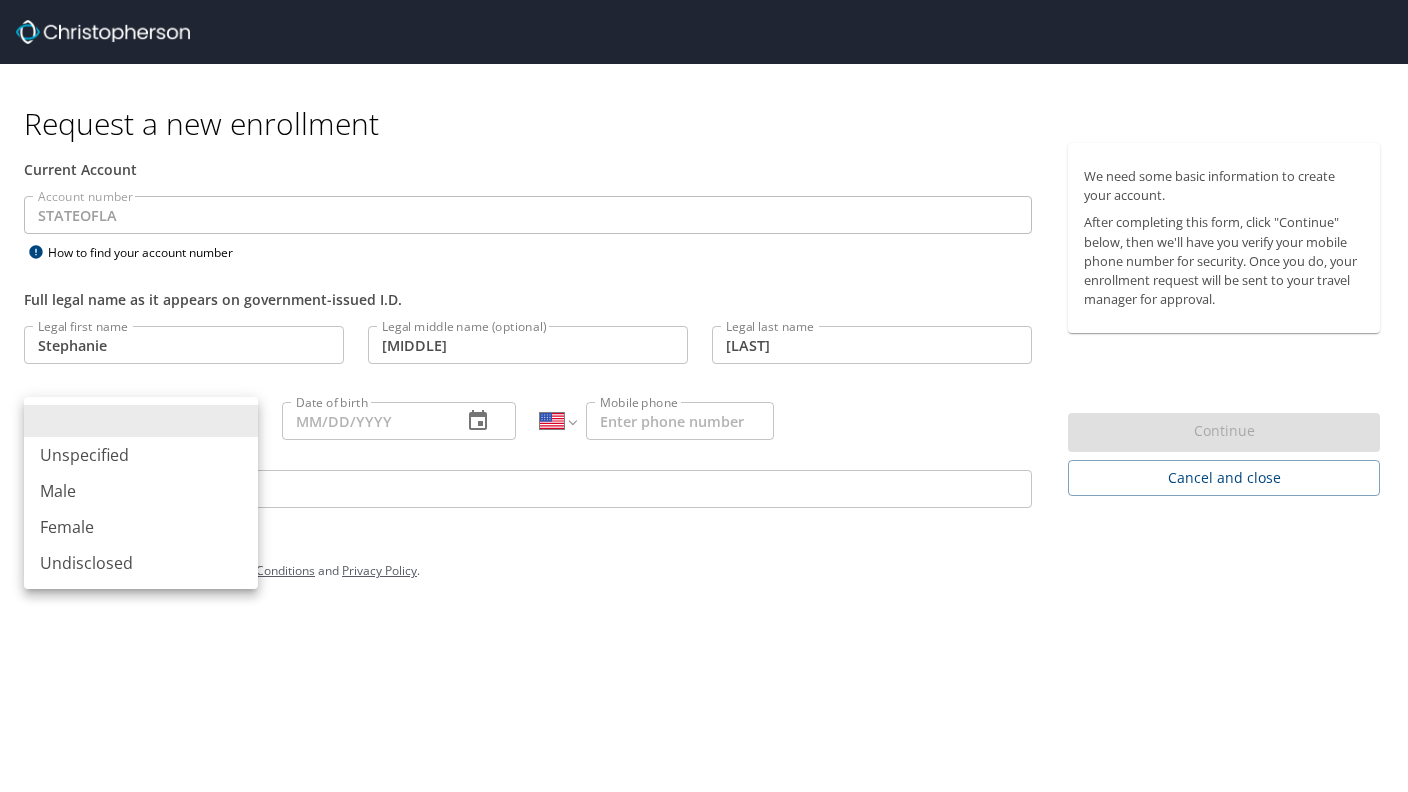 click on "Female" at bounding box center [141, 527] 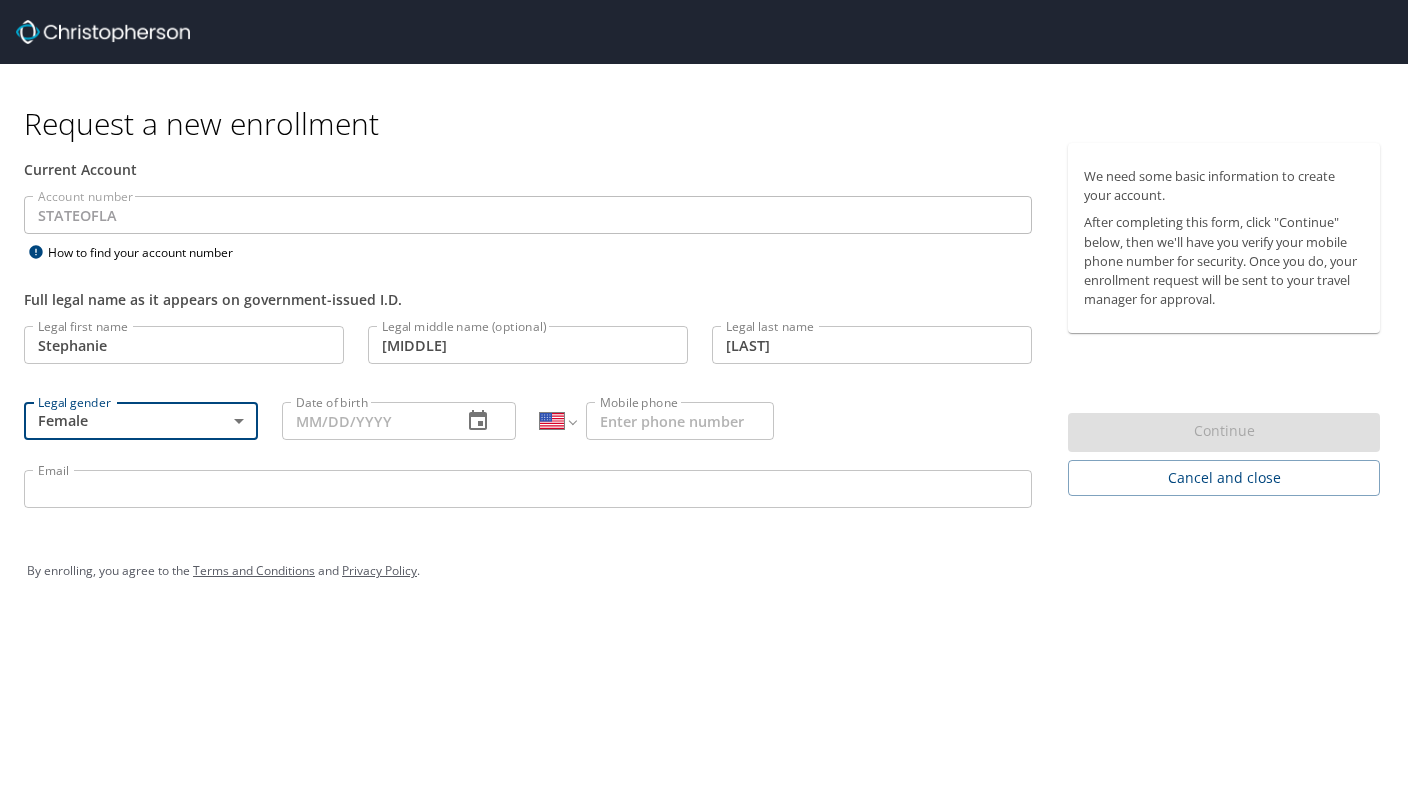 click 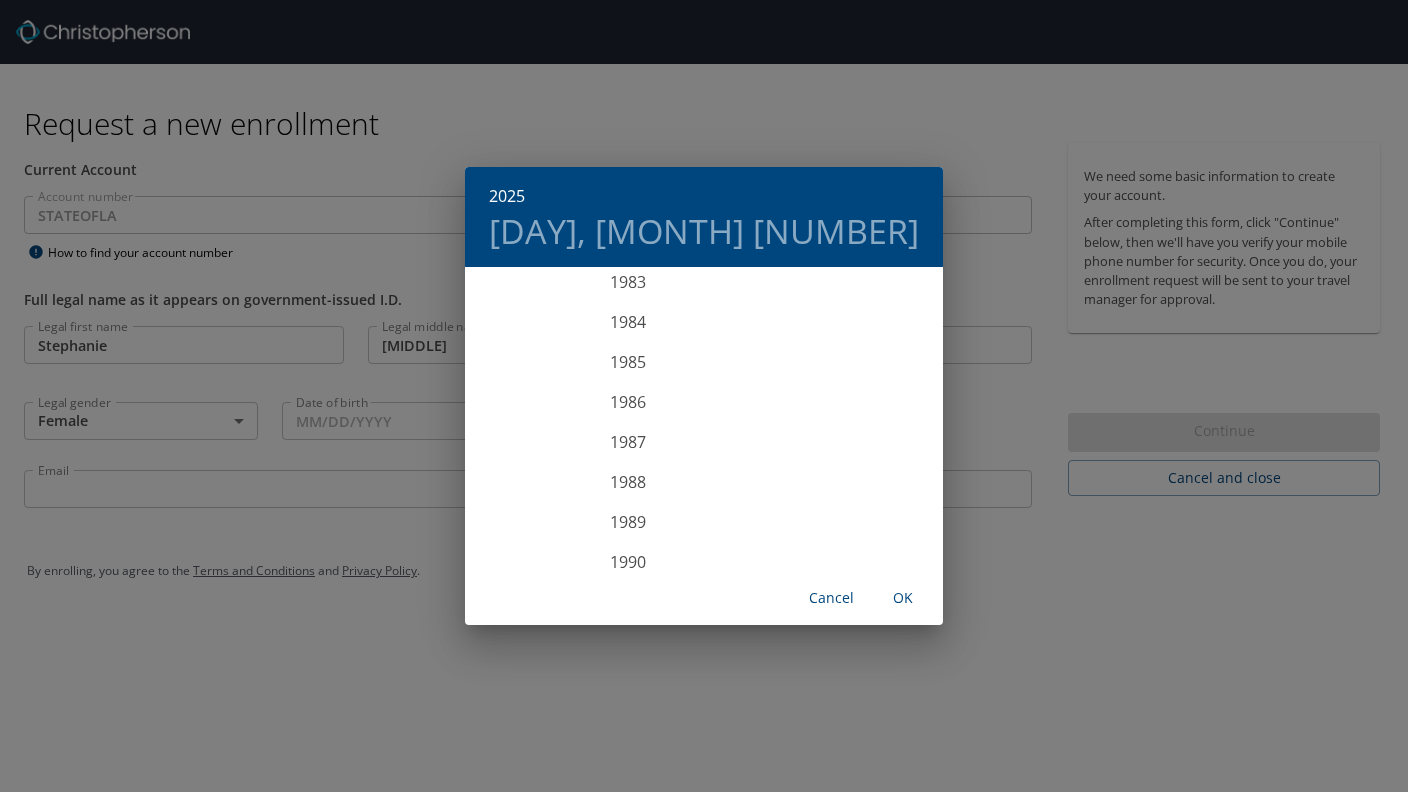 scroll, scrollTop: 3176, scrollLeft: 0, axis: vertical 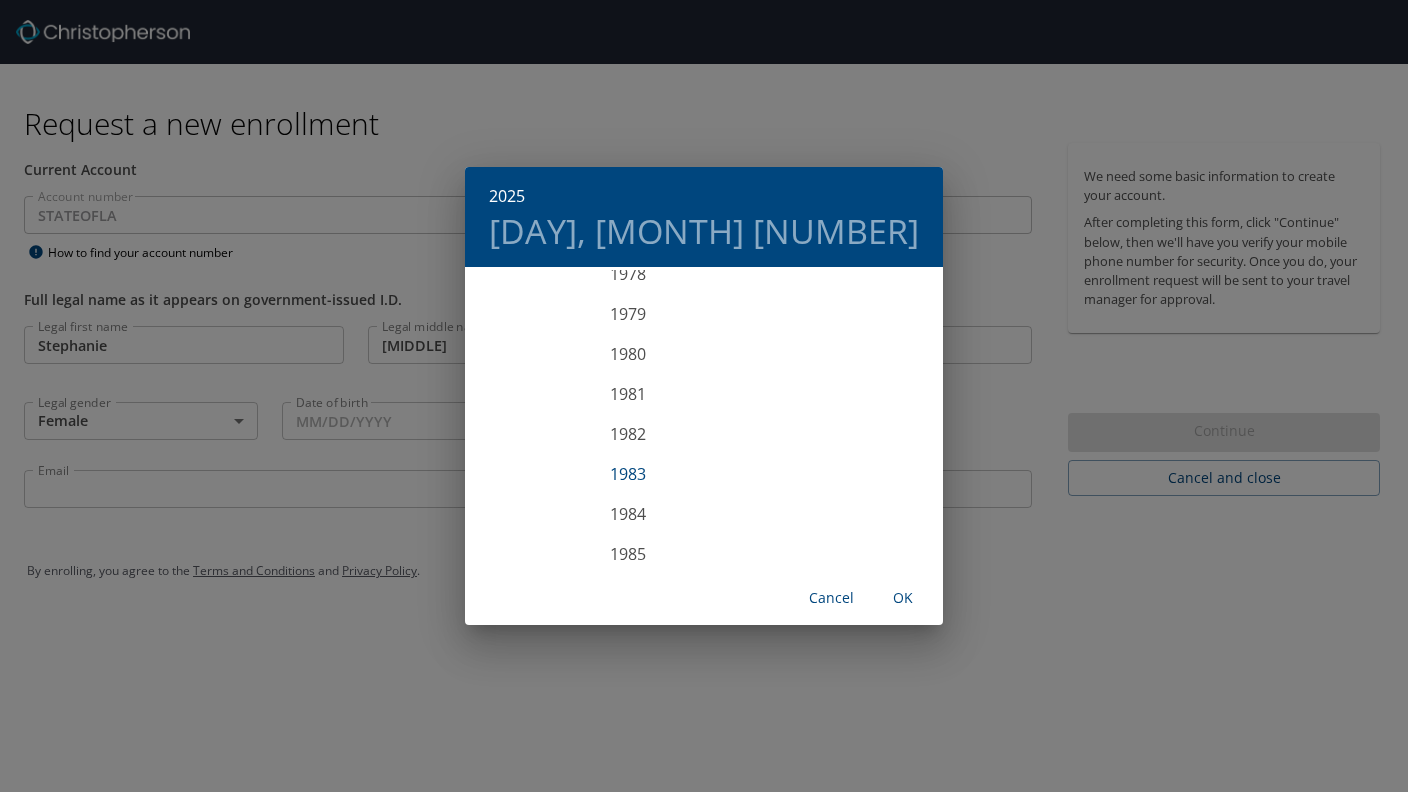 click on "1983" at bounding box center [627, 474] 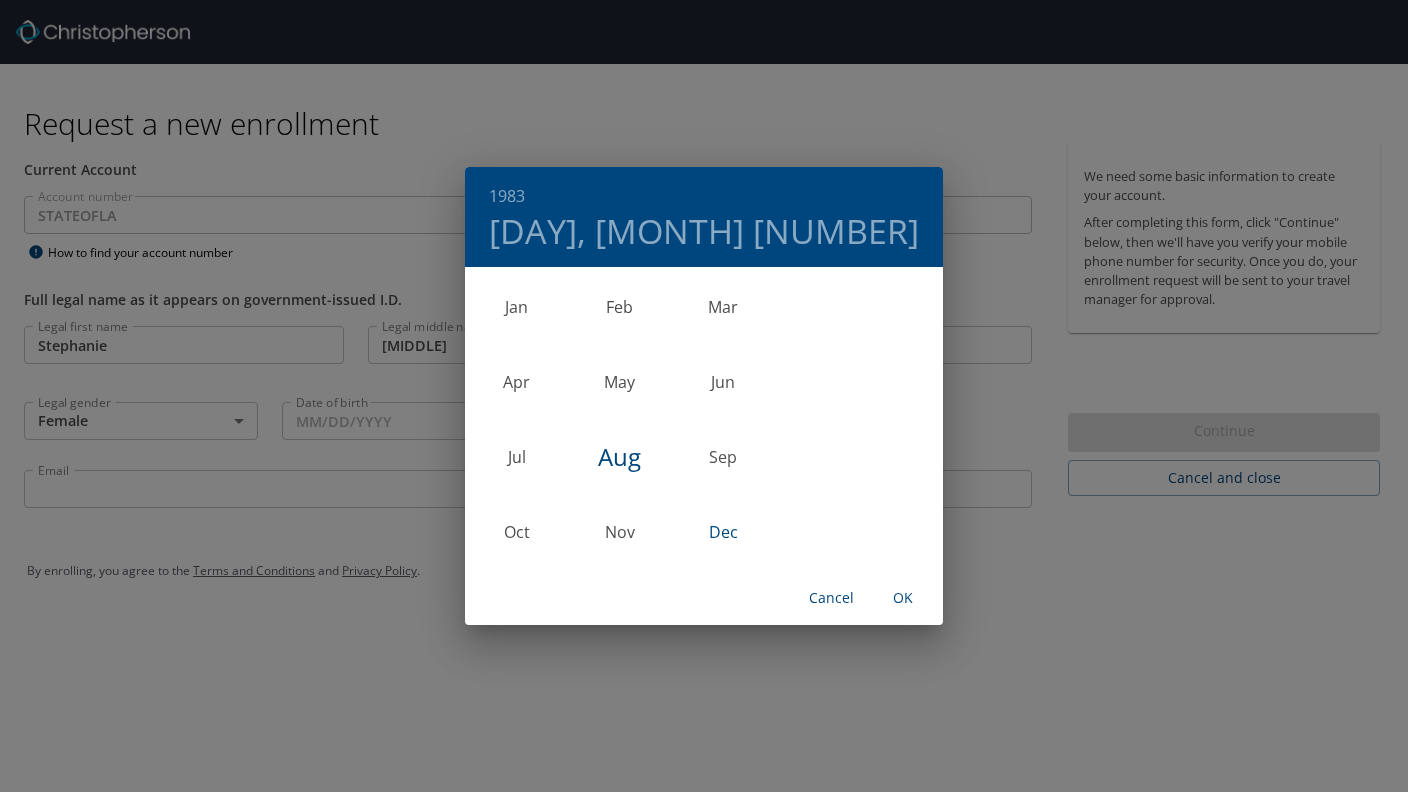 click on "Dec" at bounding box center (723, 532) 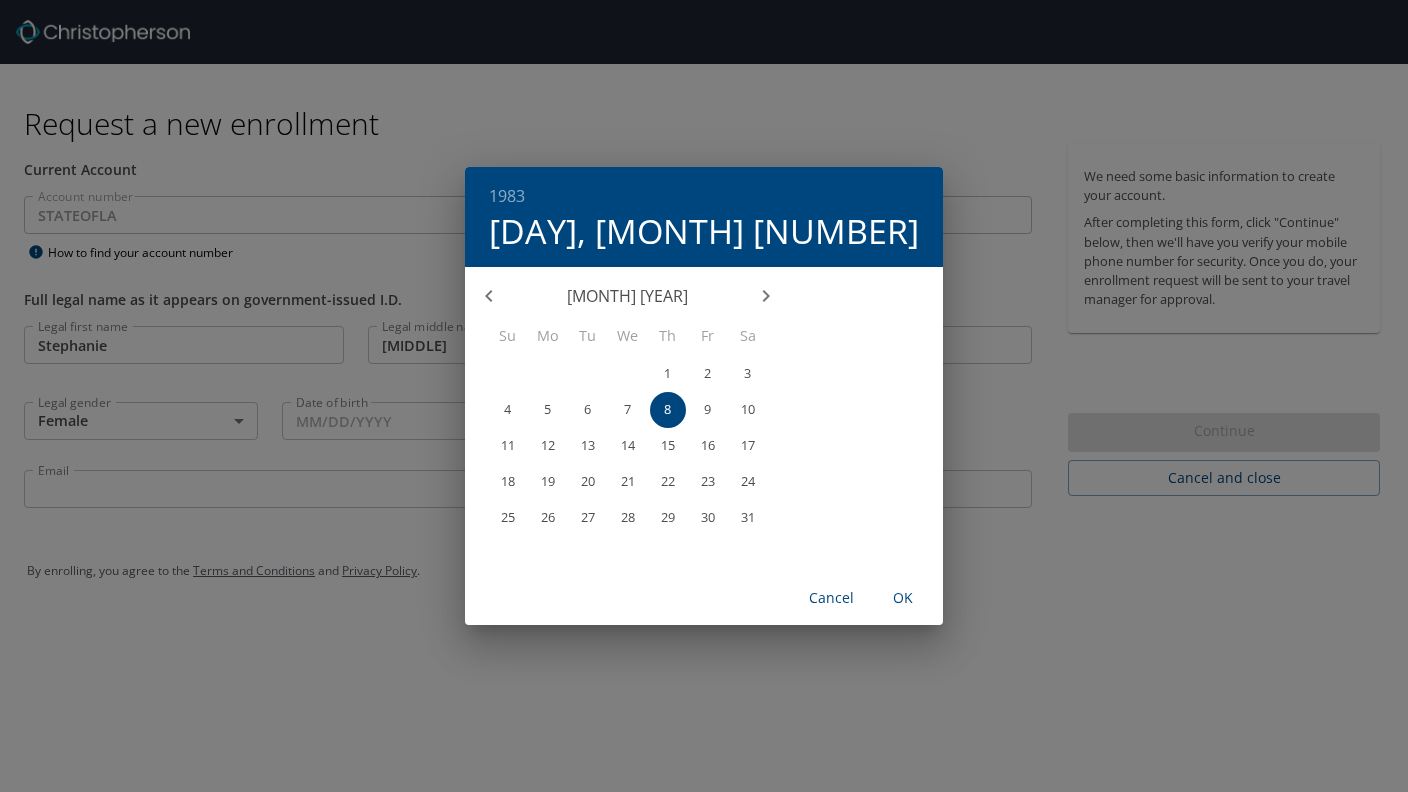 click on "15" at bounding box center [668, 445] 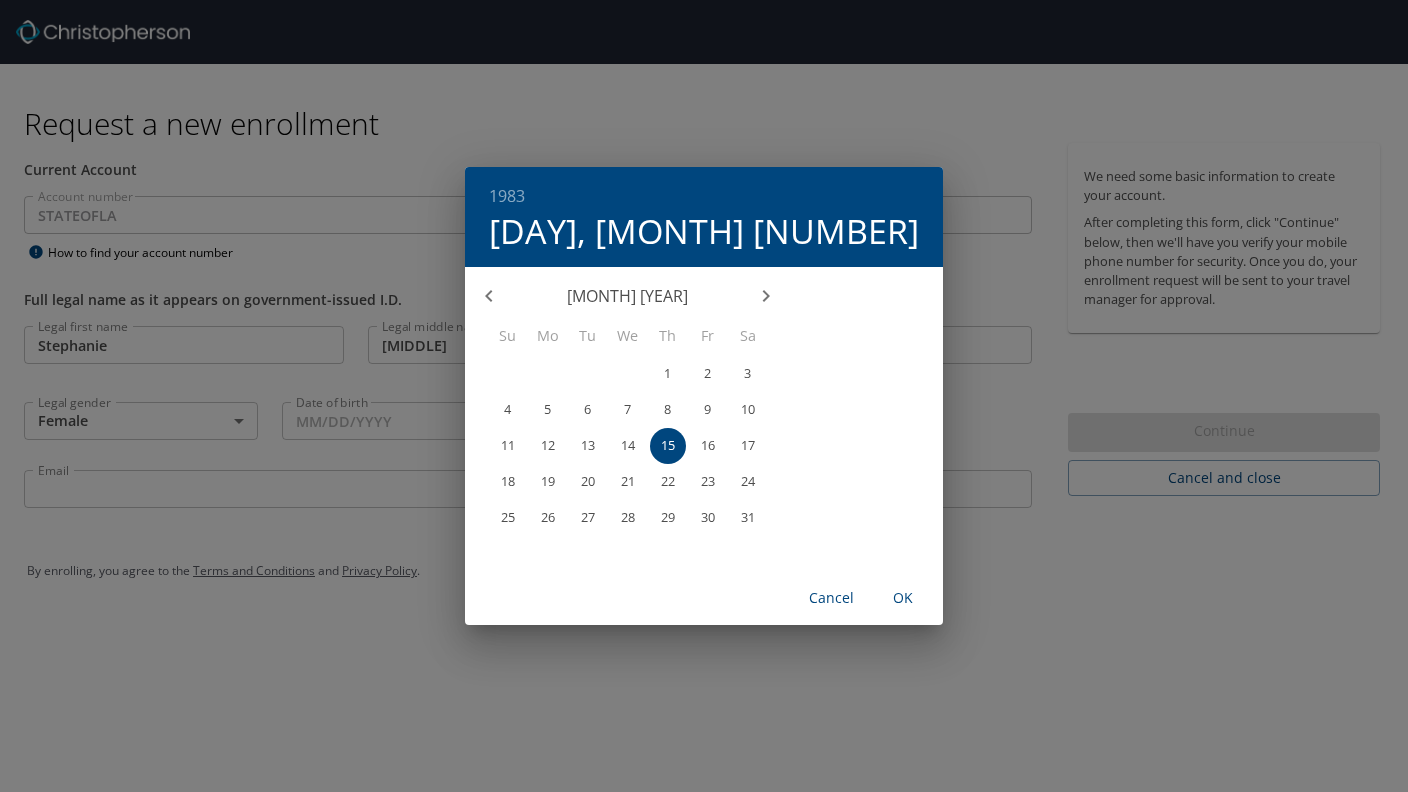 click on "OK" at bounding box center [903, 598] 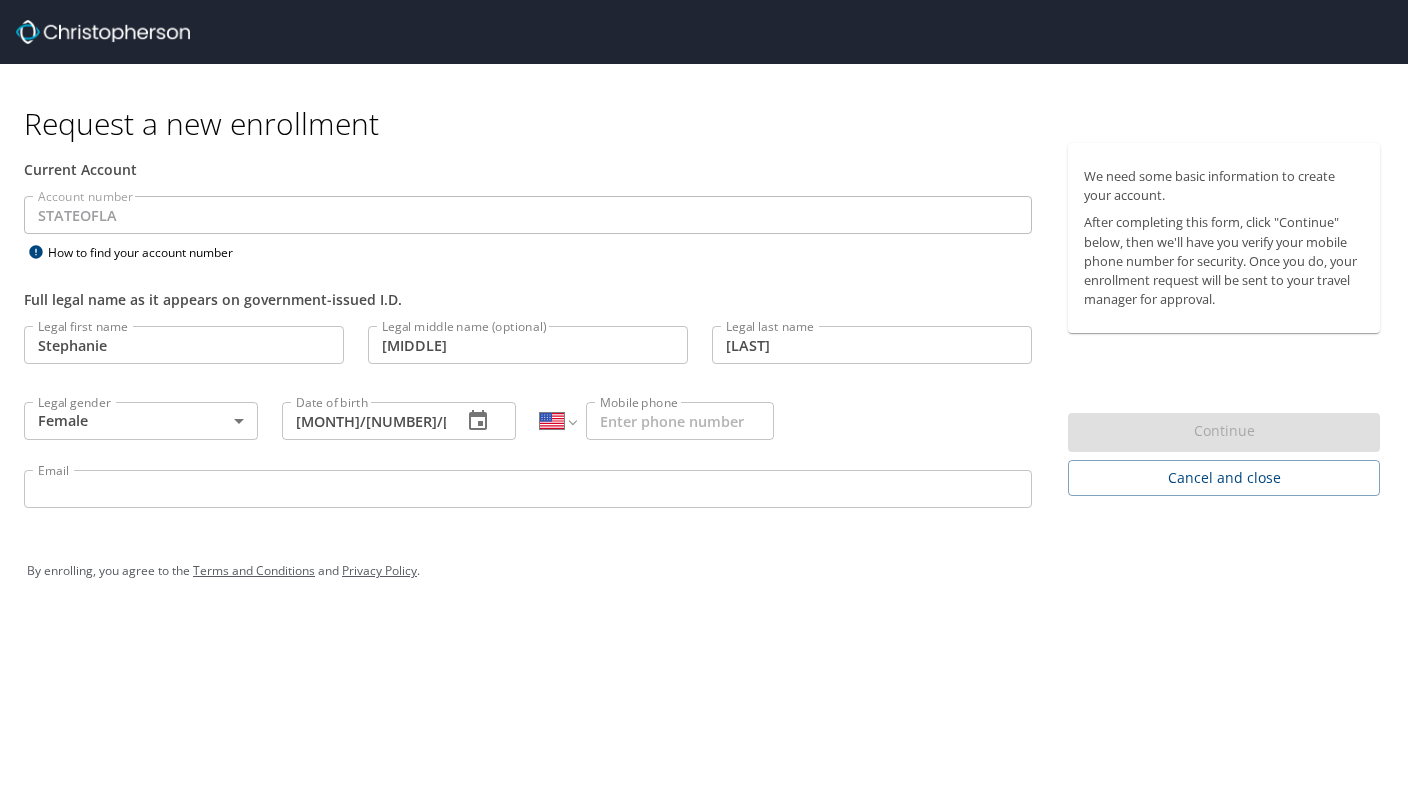 click on "Mobile phone" at bounding box center [680, 421] 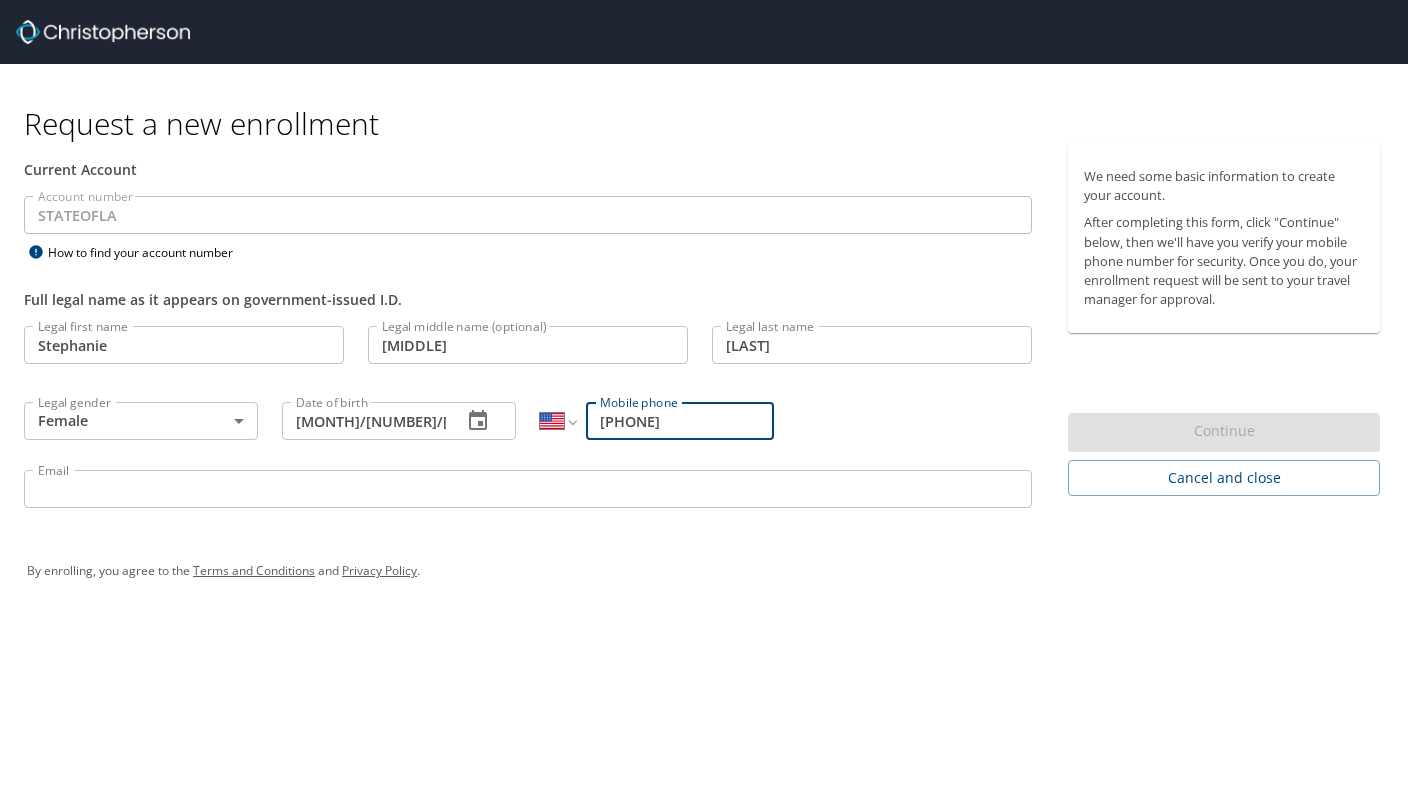 type on "[PHONE]" 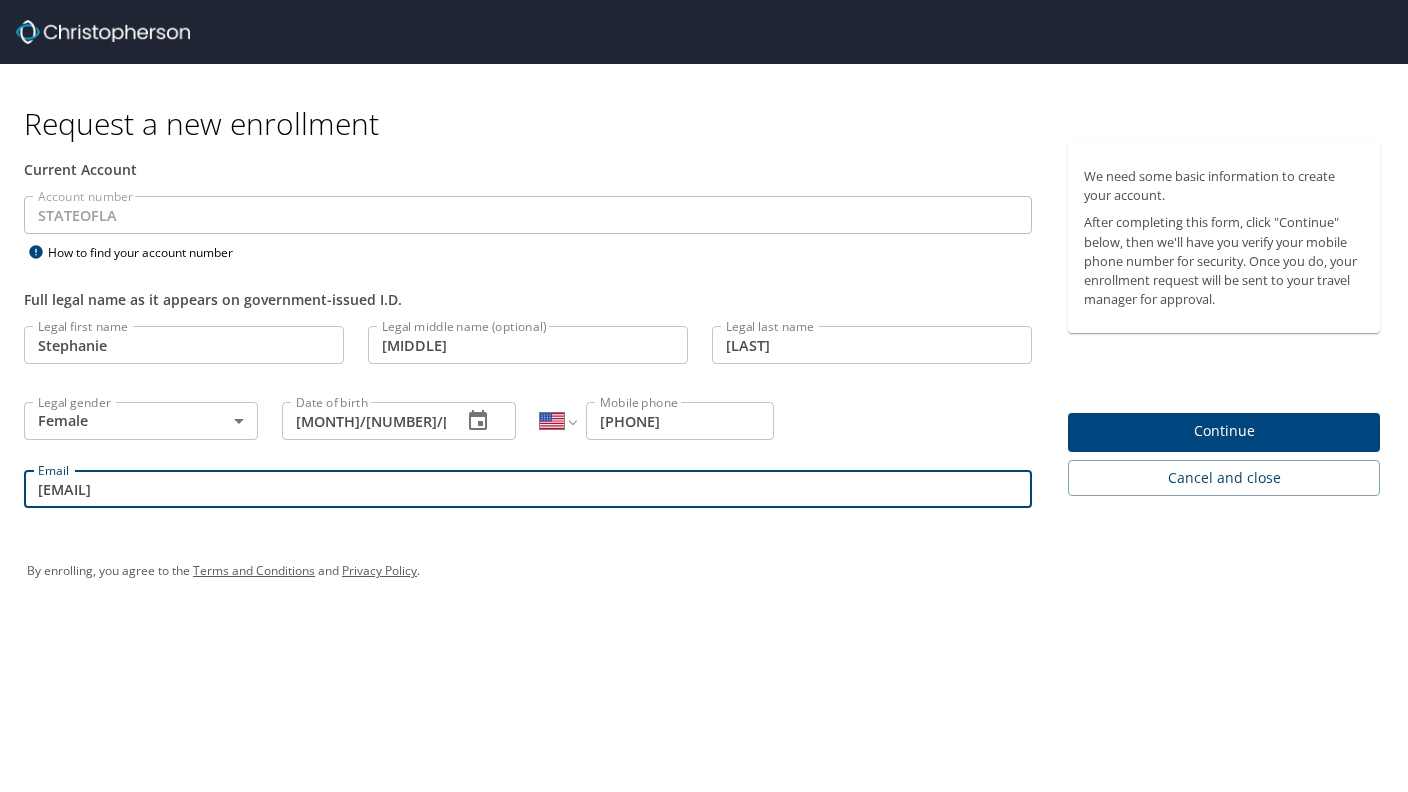 type on "stephanie.paine@louisiana.edu" 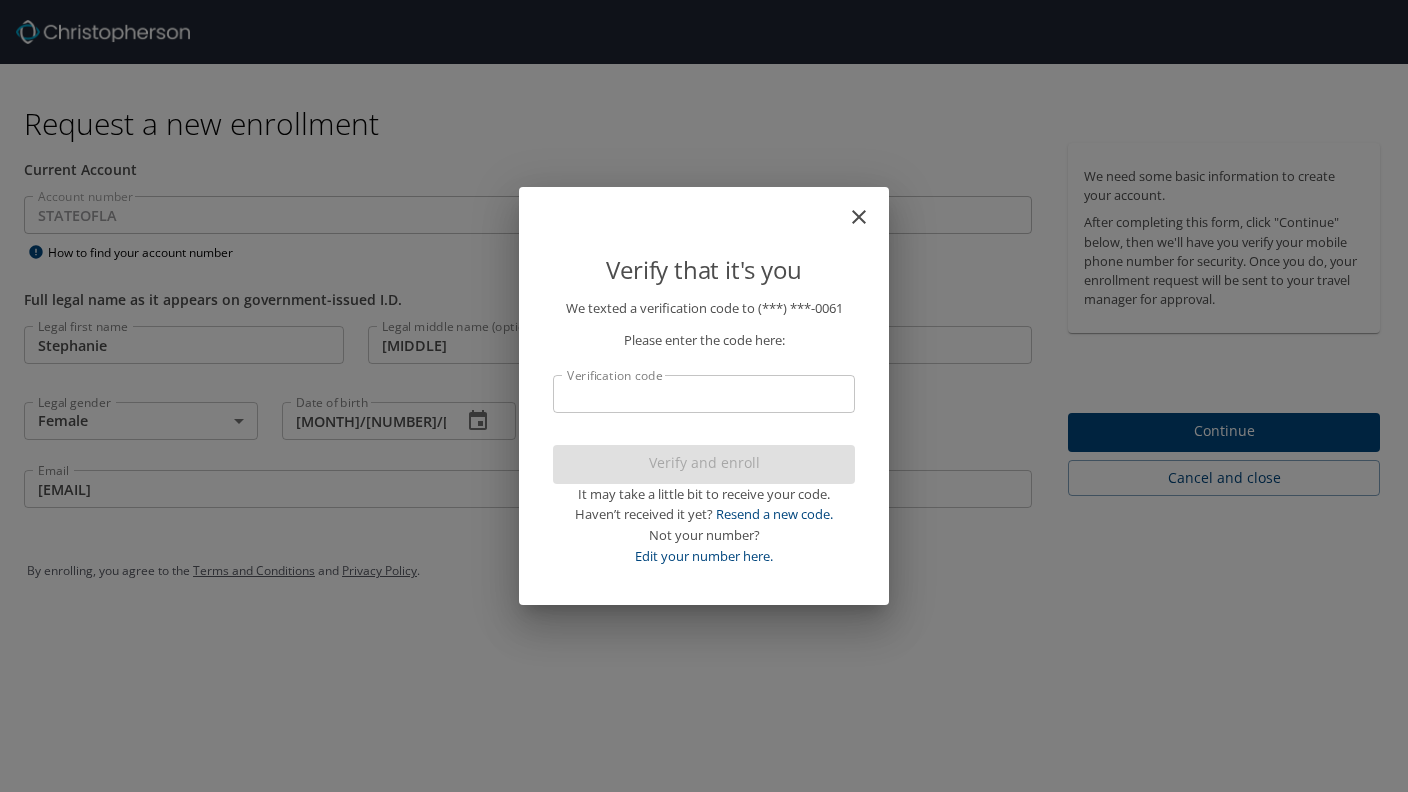 click on "Verification code" at bounding box center [704, 394] 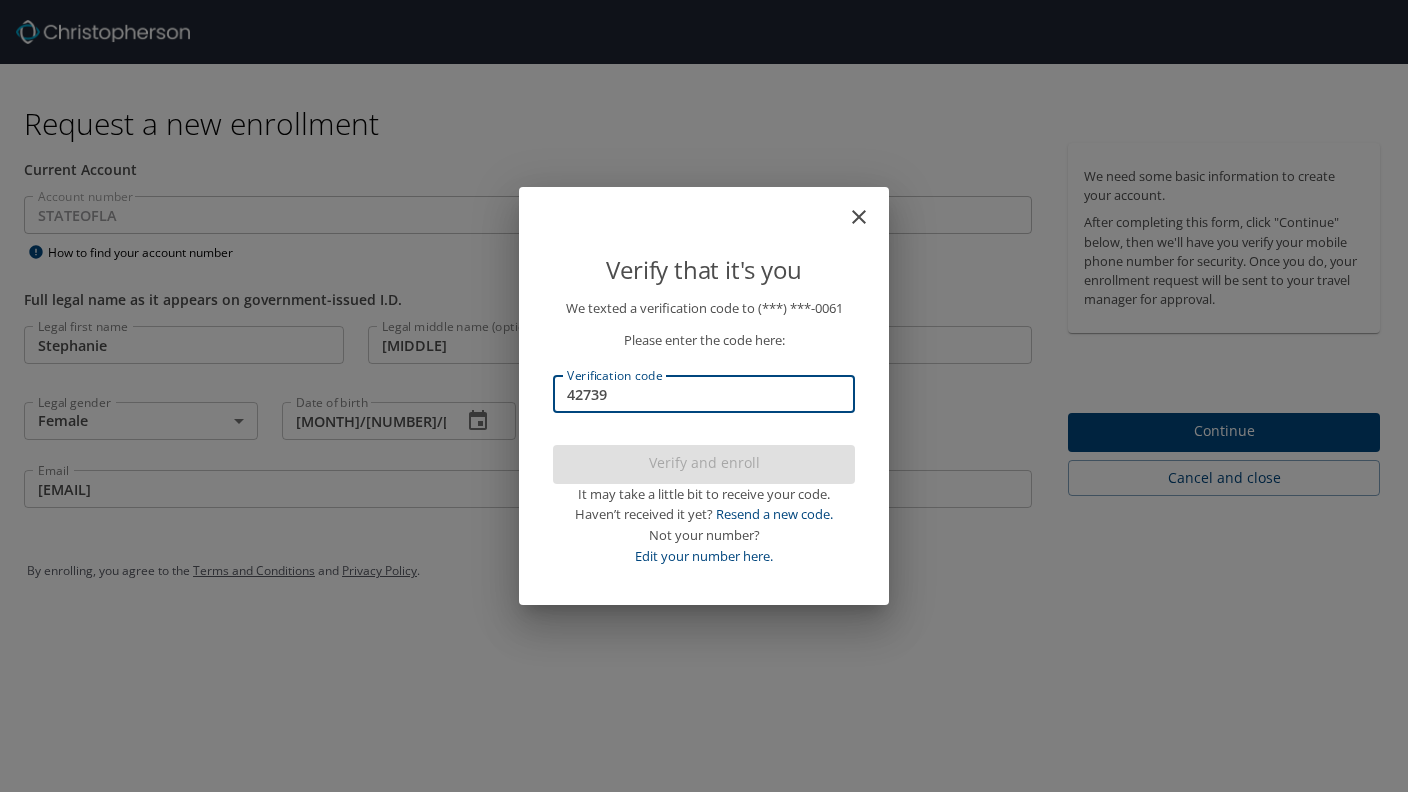 type on "427392" 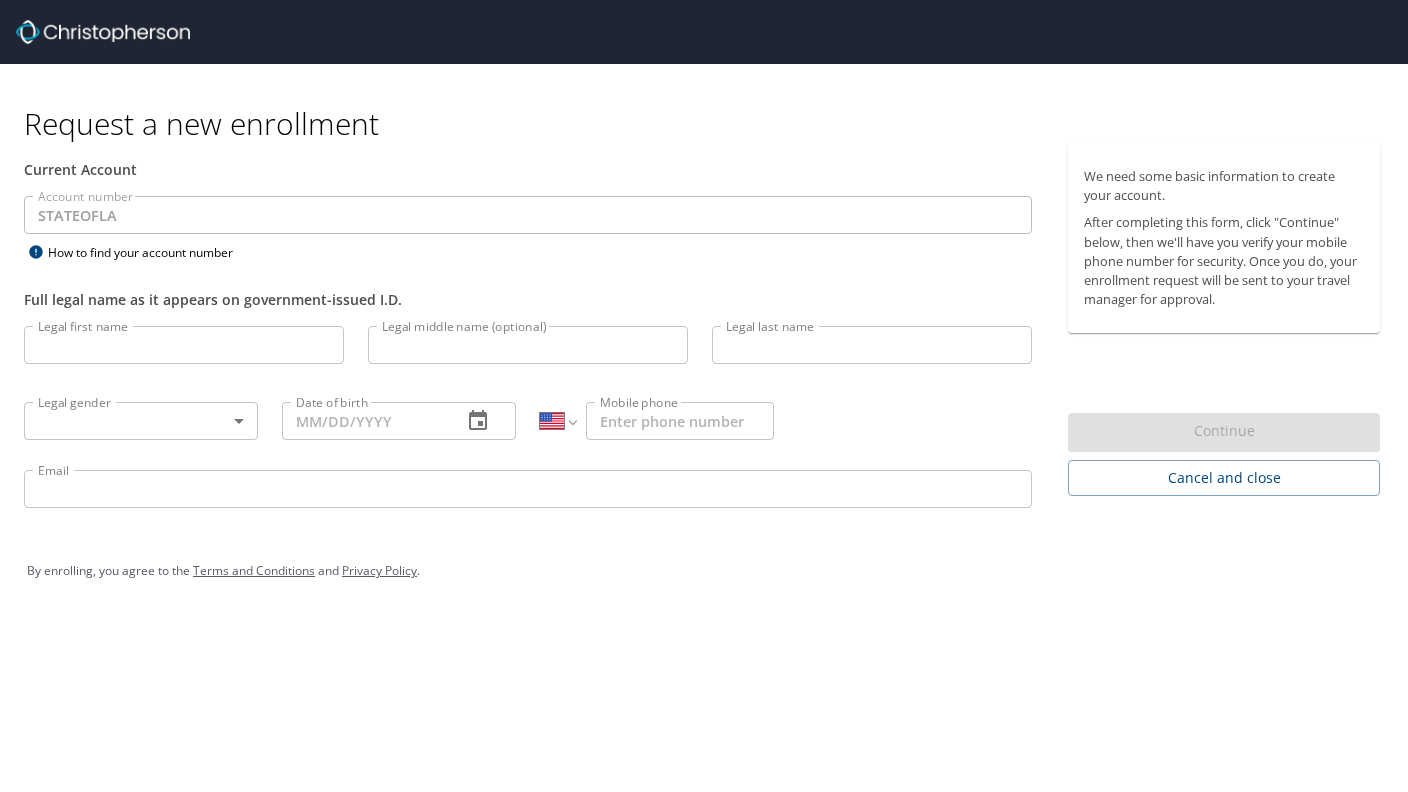select on "US" 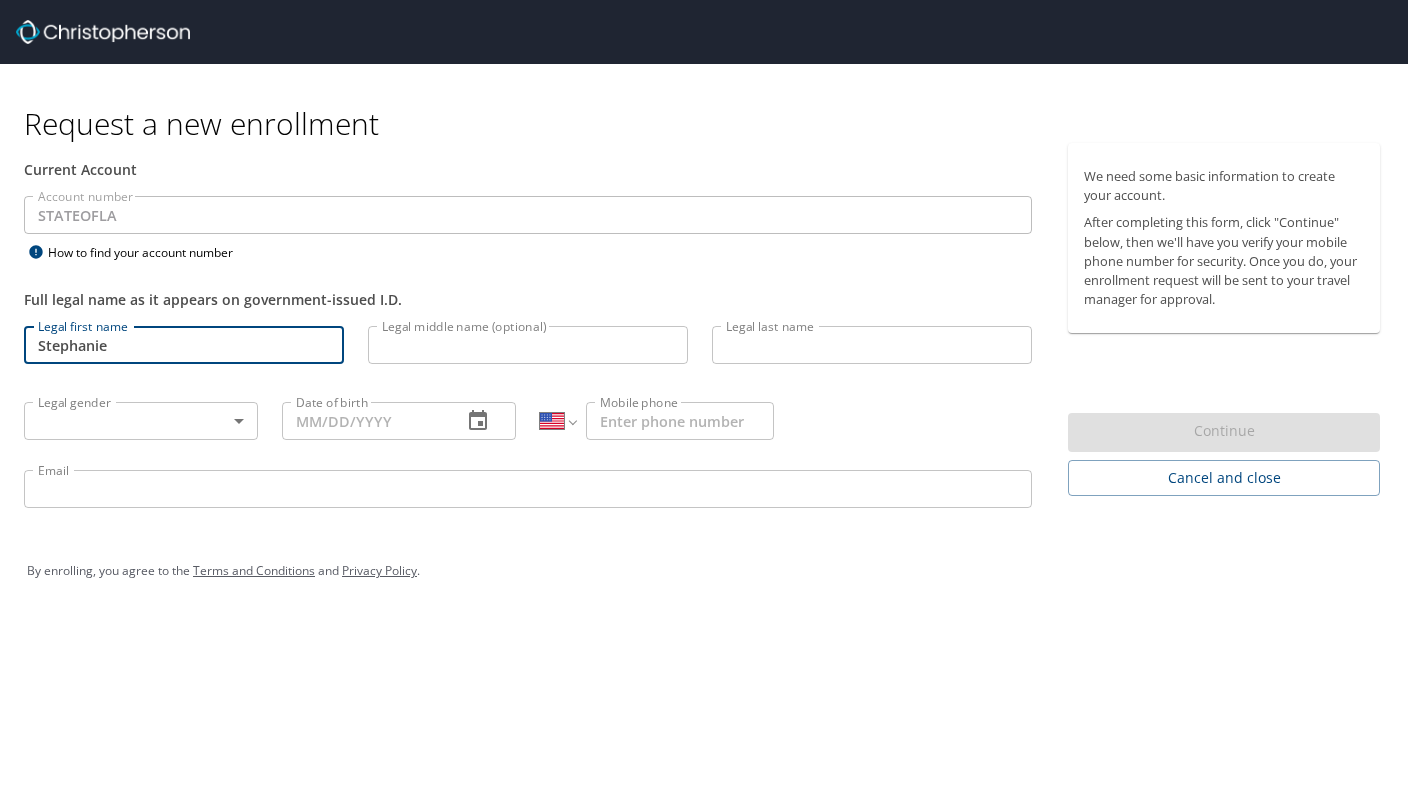 type on "Stephanie" 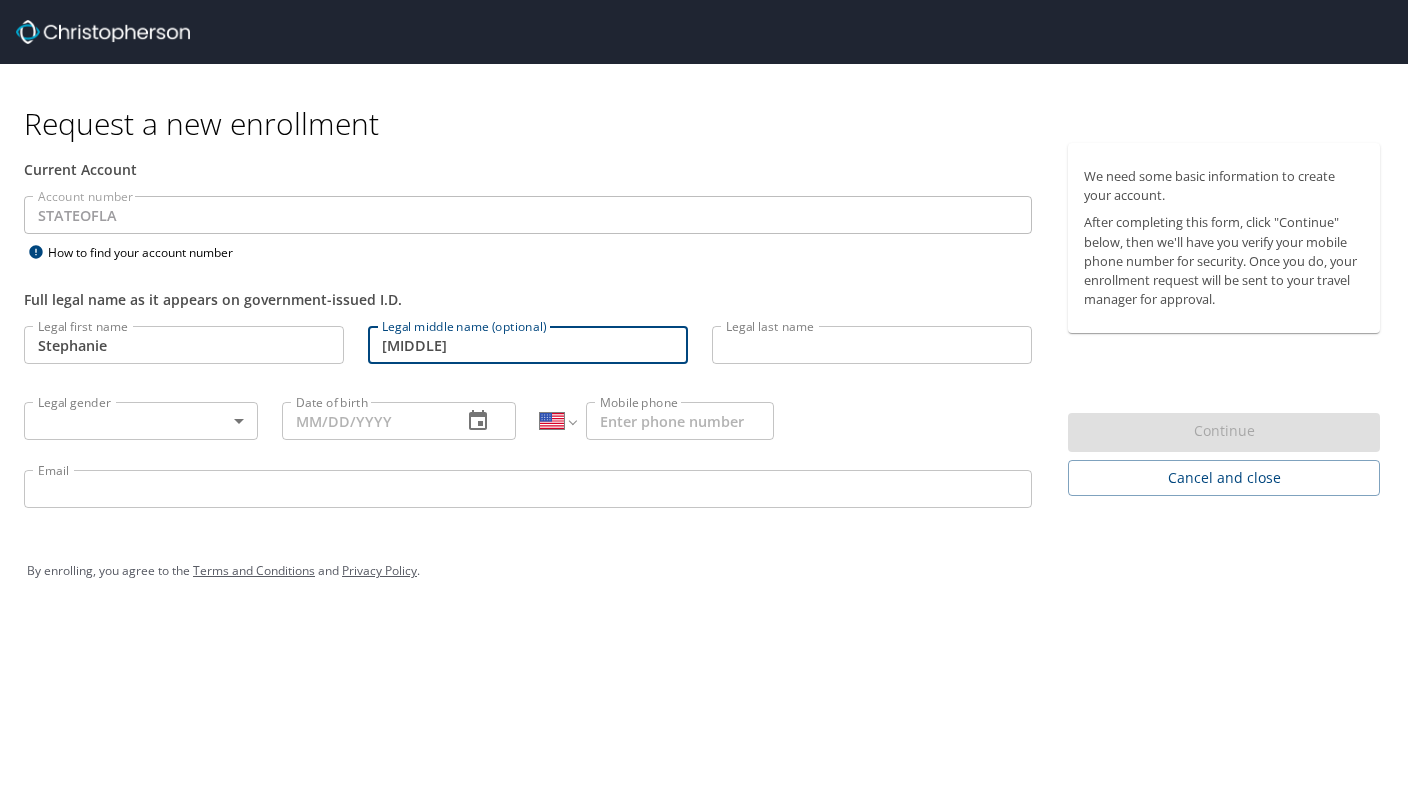 type on "[MIDDLE]" 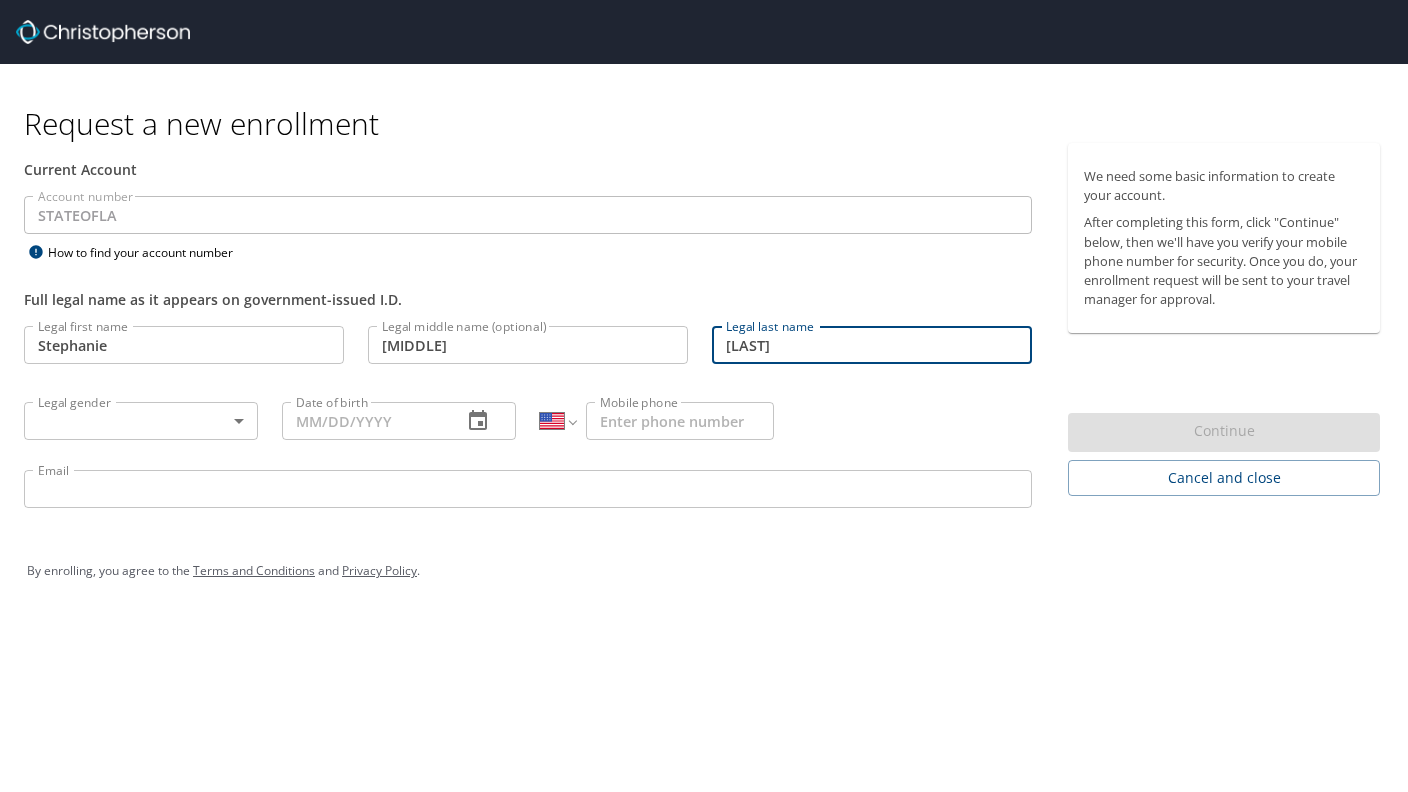 type on "[LAST]" 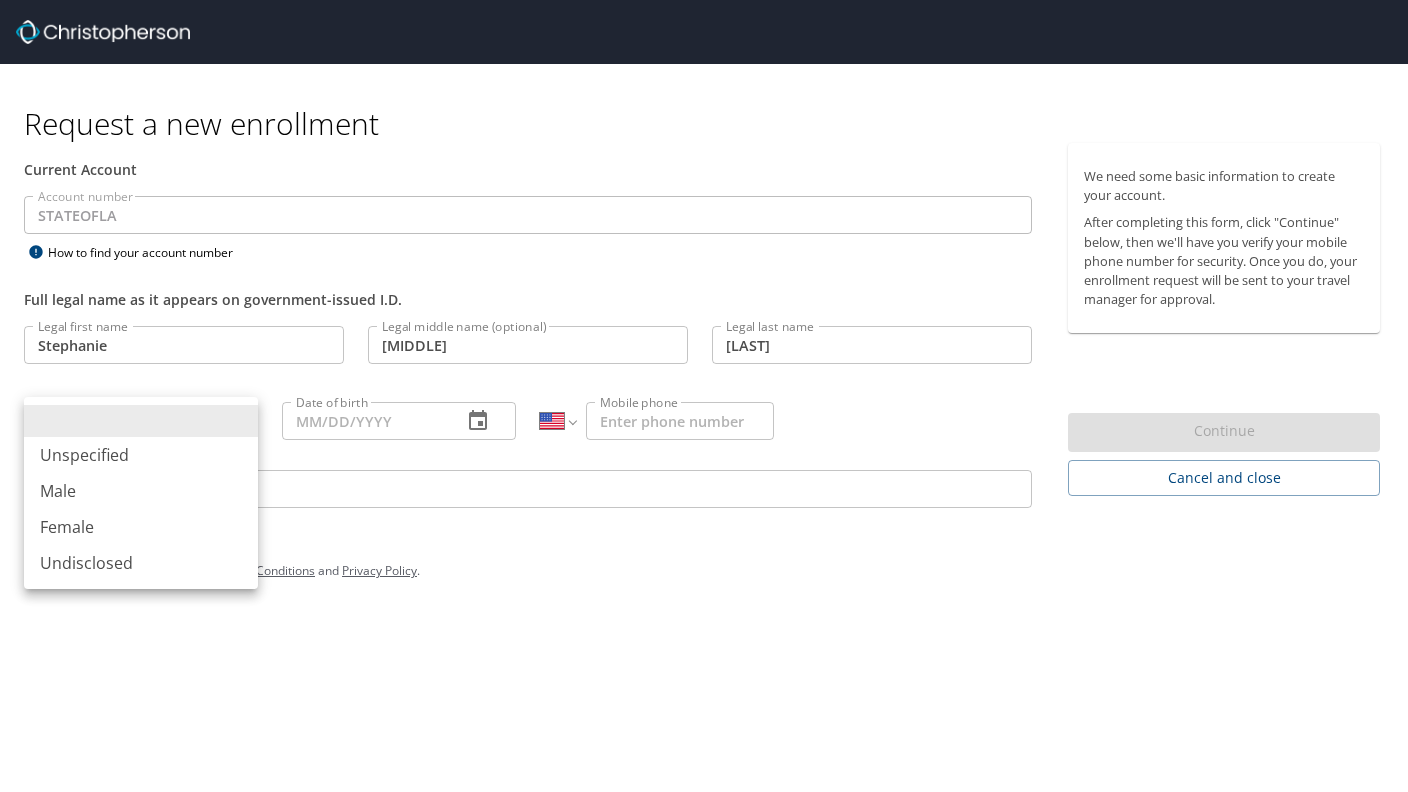 click on "Female" at bounding box center (141, 527) 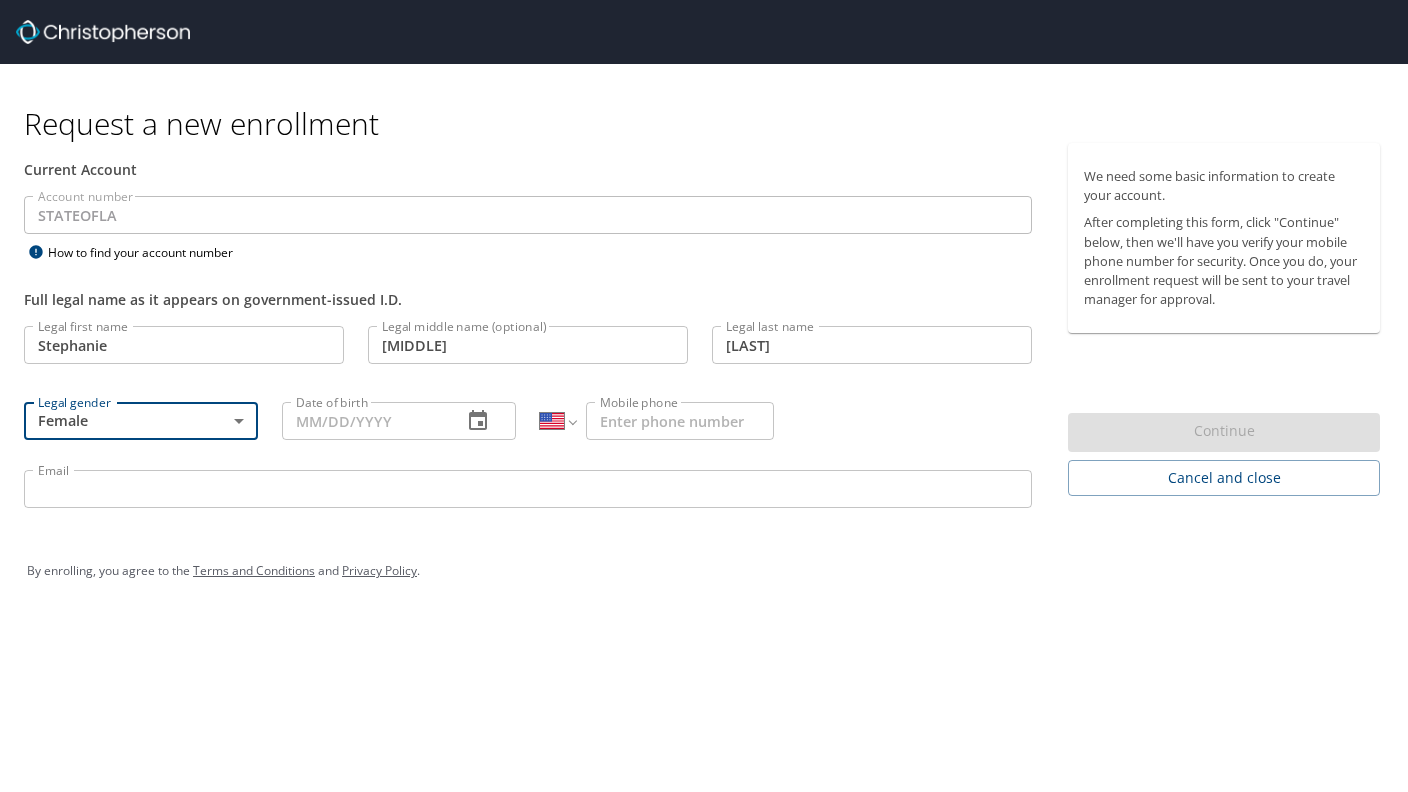 click on "Date of birth" at bounding box center [364, 421] 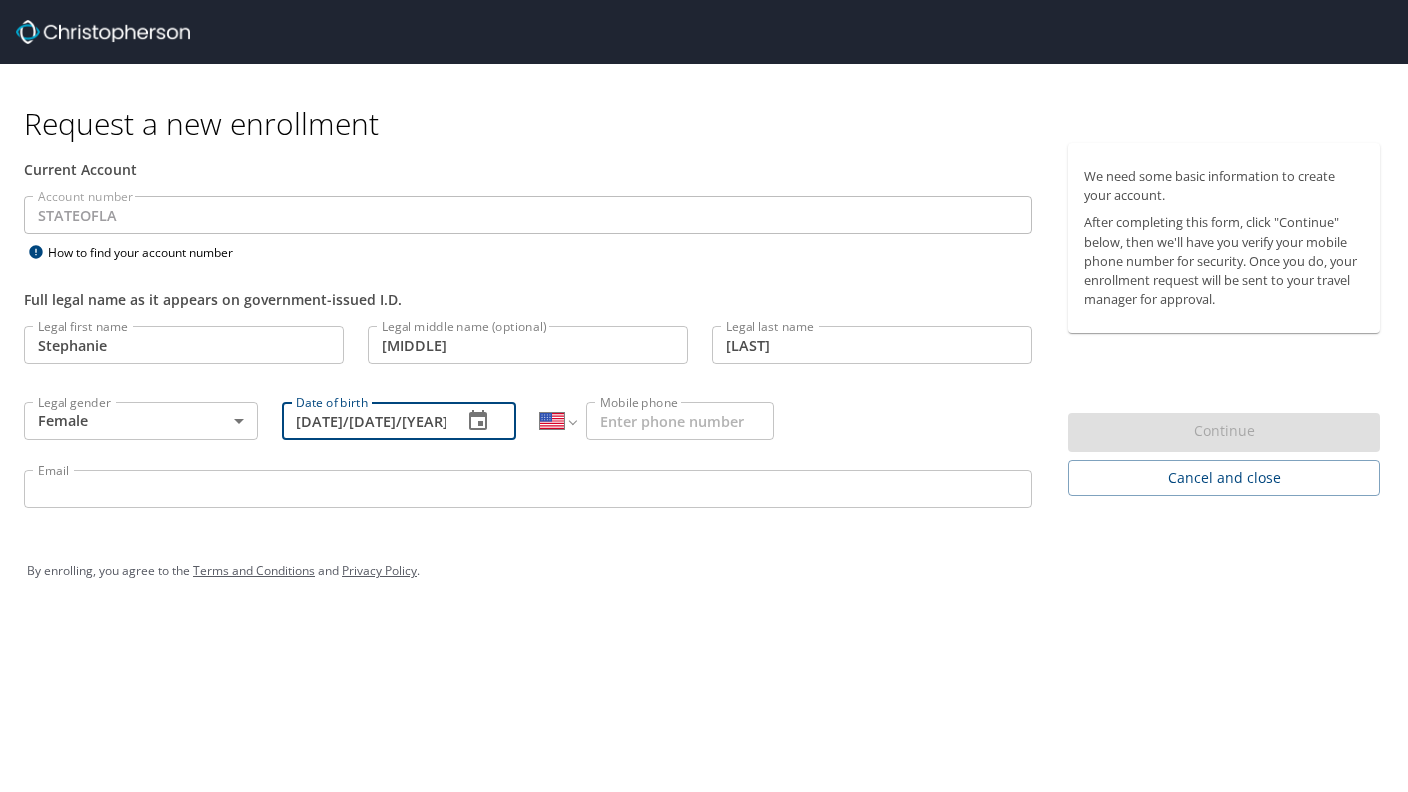 type on "[MONTH]/[NUMBER]/[YEAR]" 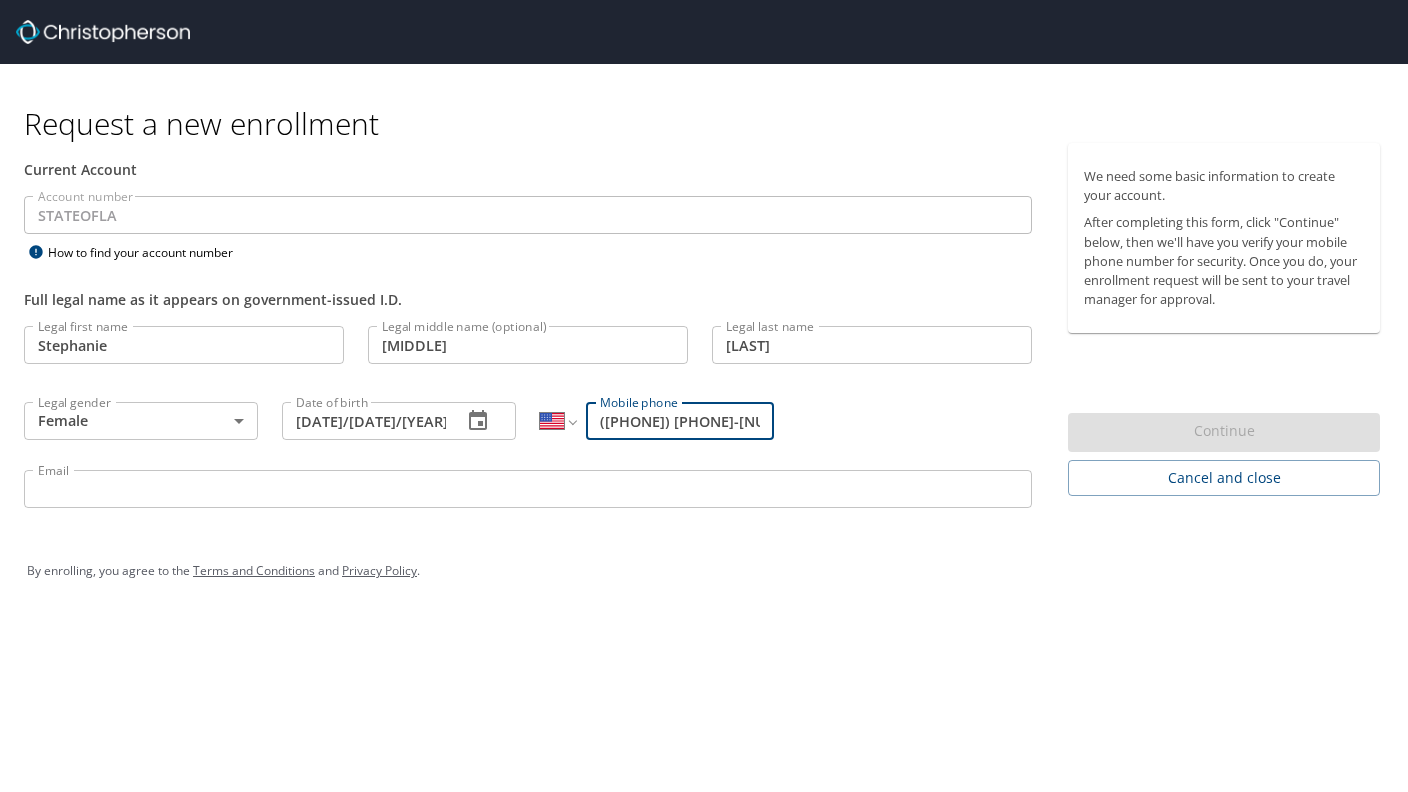 type on "[PHONE]" 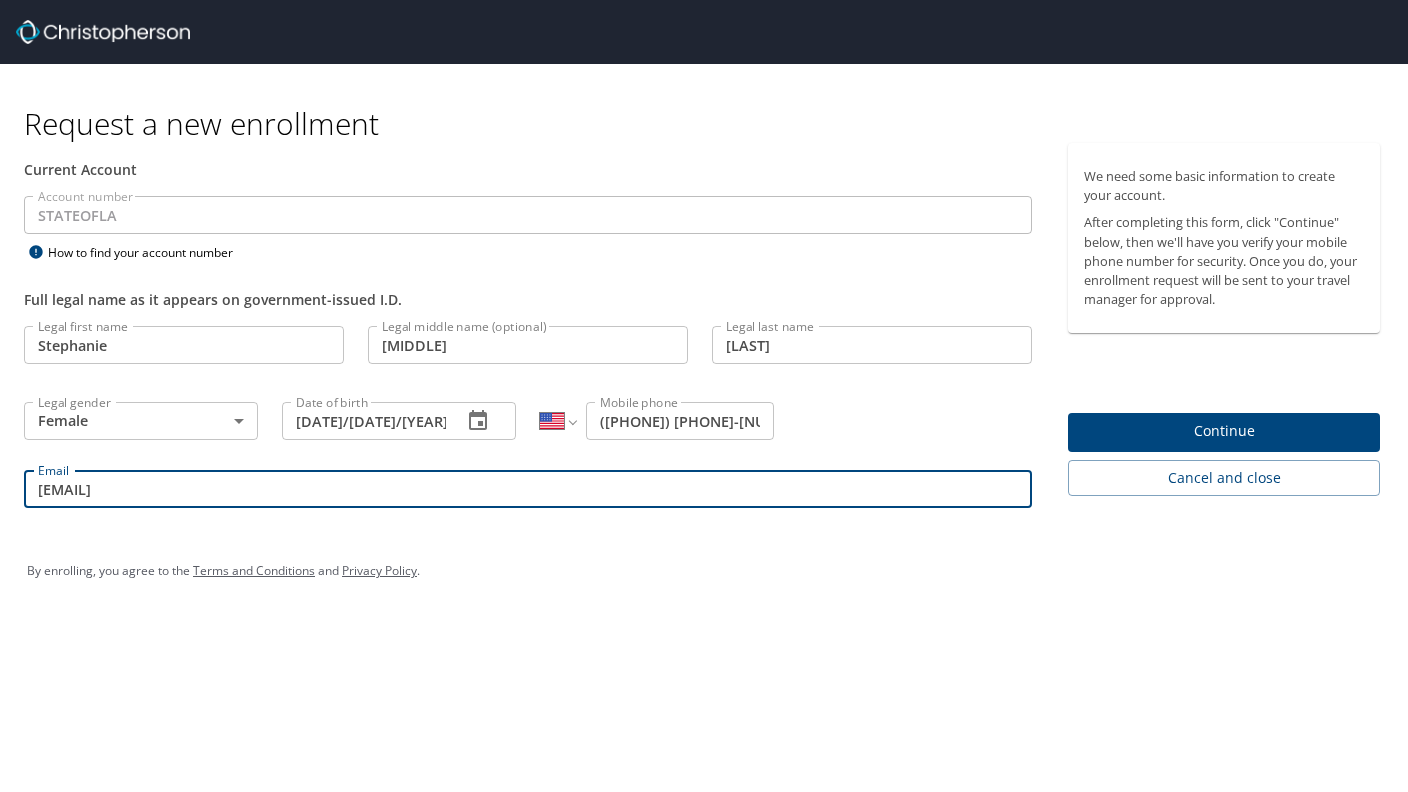 type on "stephanie.paine@louisiana.edu" 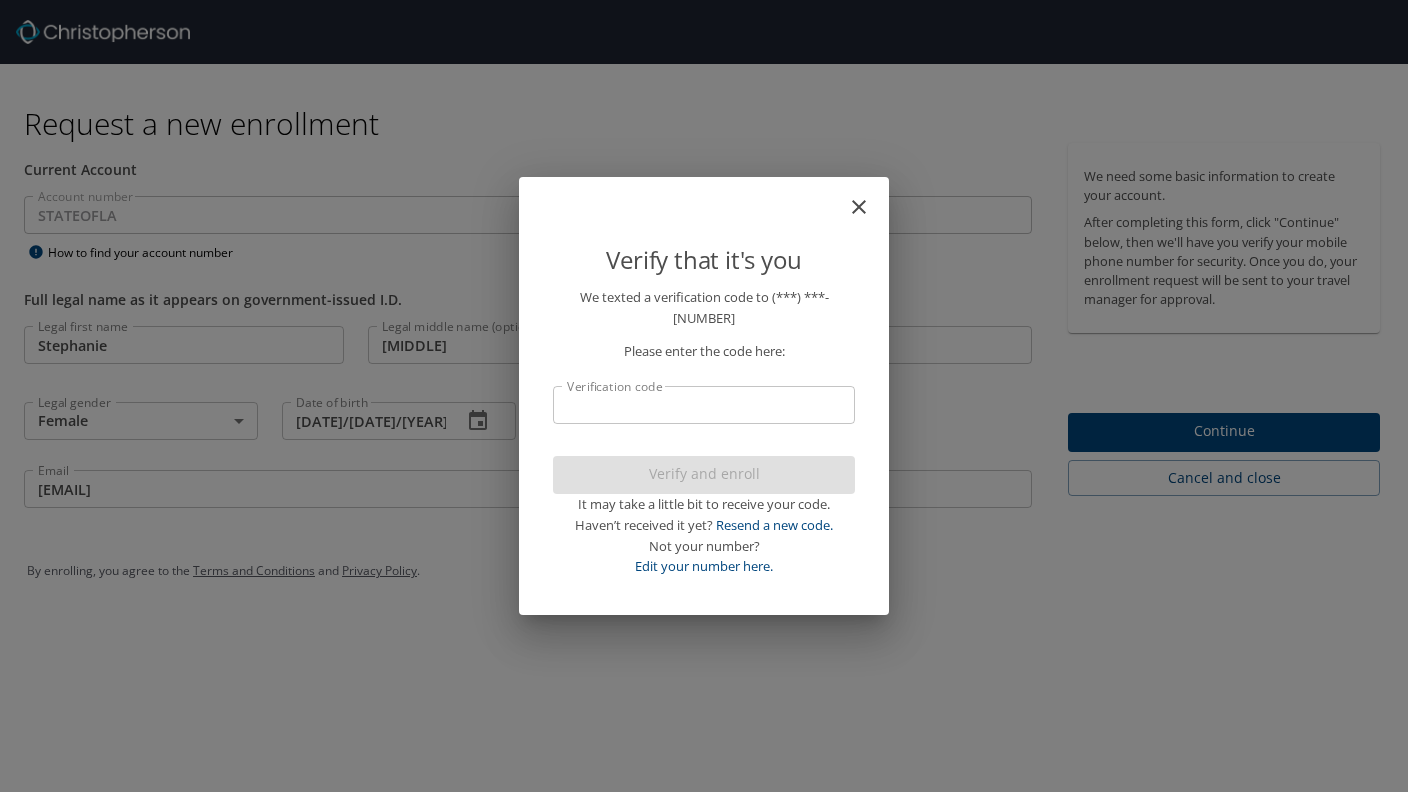 click on "Verification code" at bounding box center (704, 405) 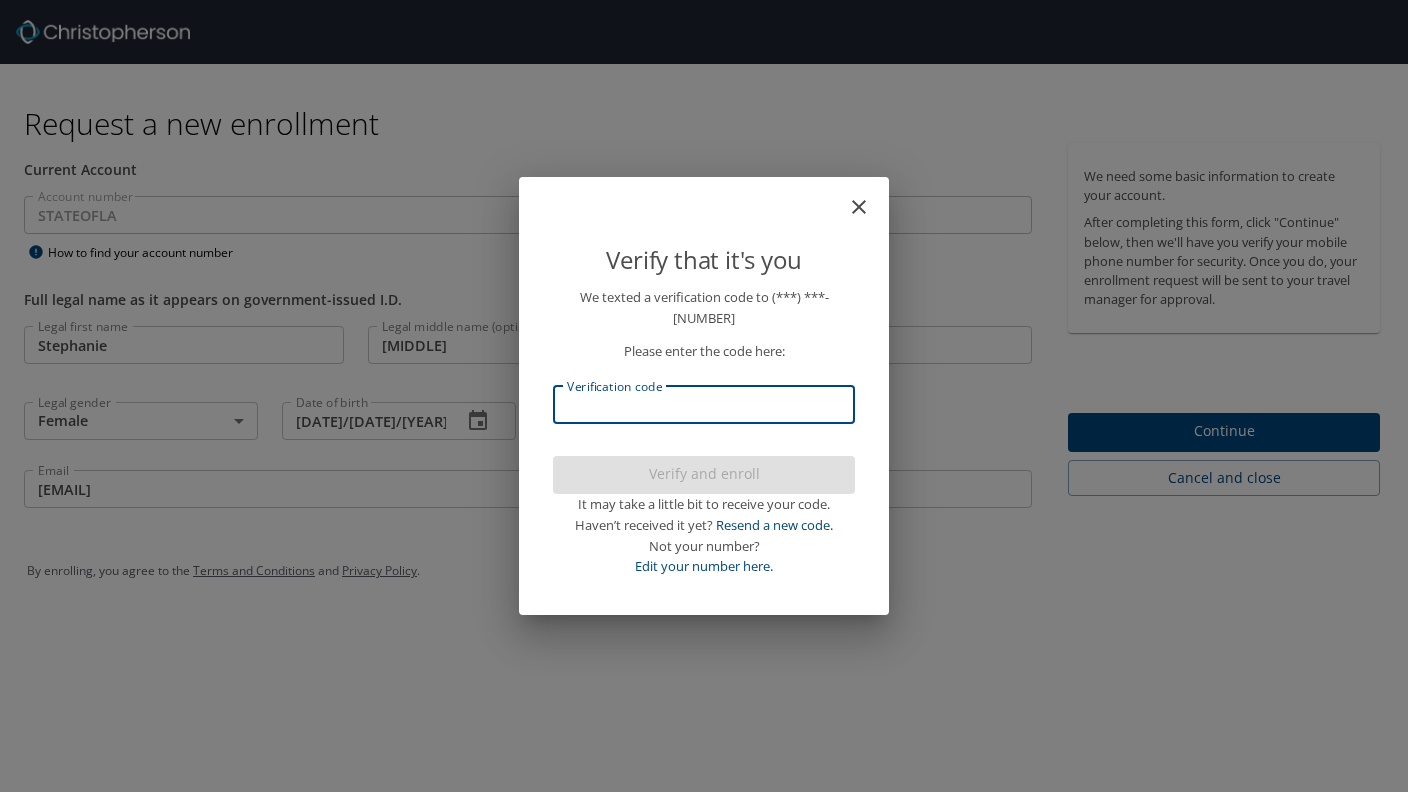 type on "1" 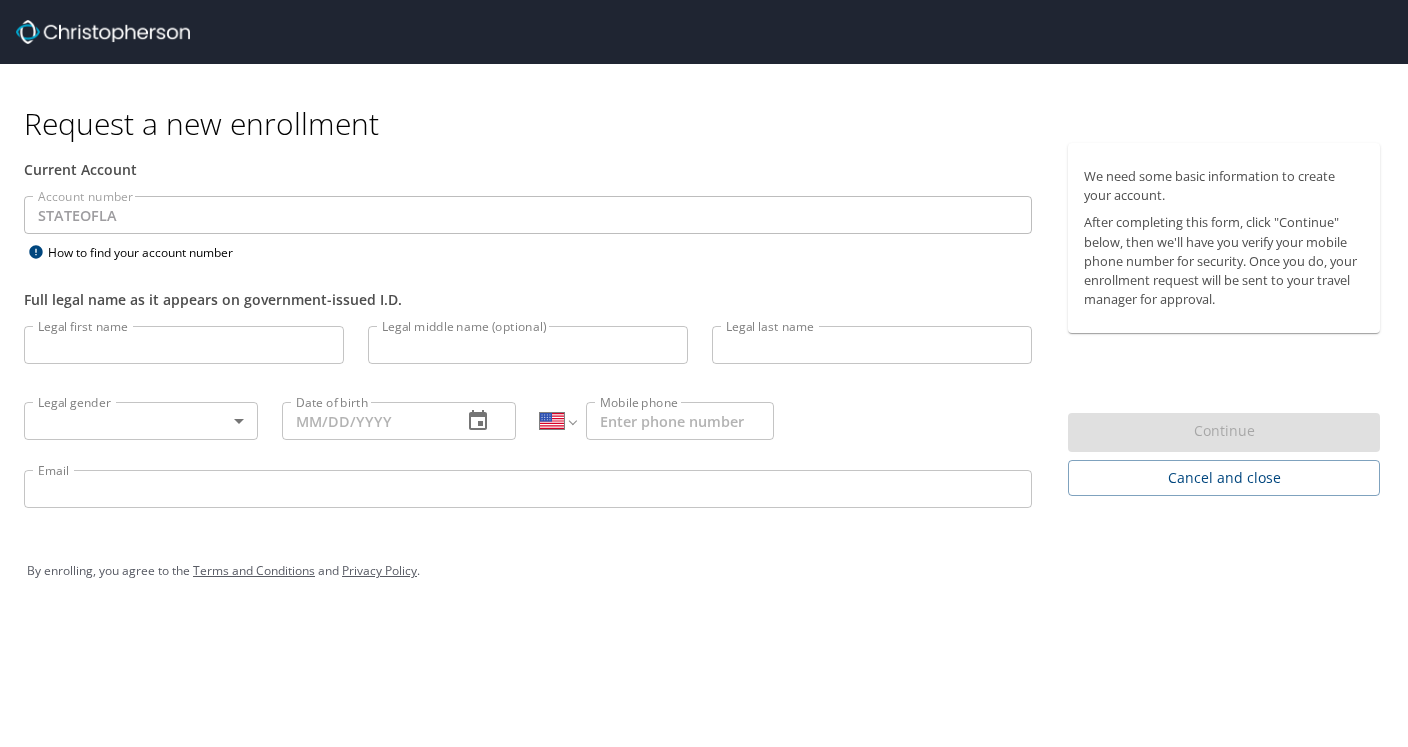 select on "US" 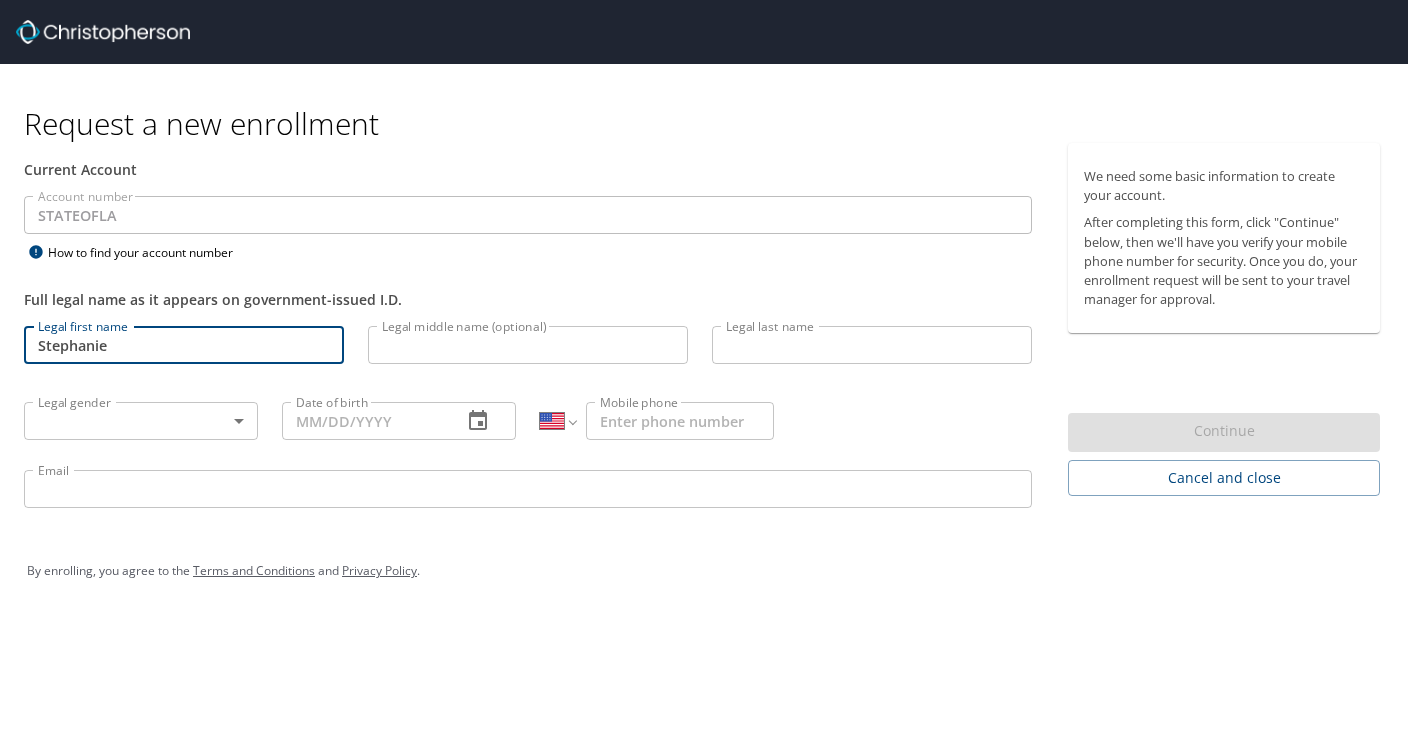 type on "Stephanie" 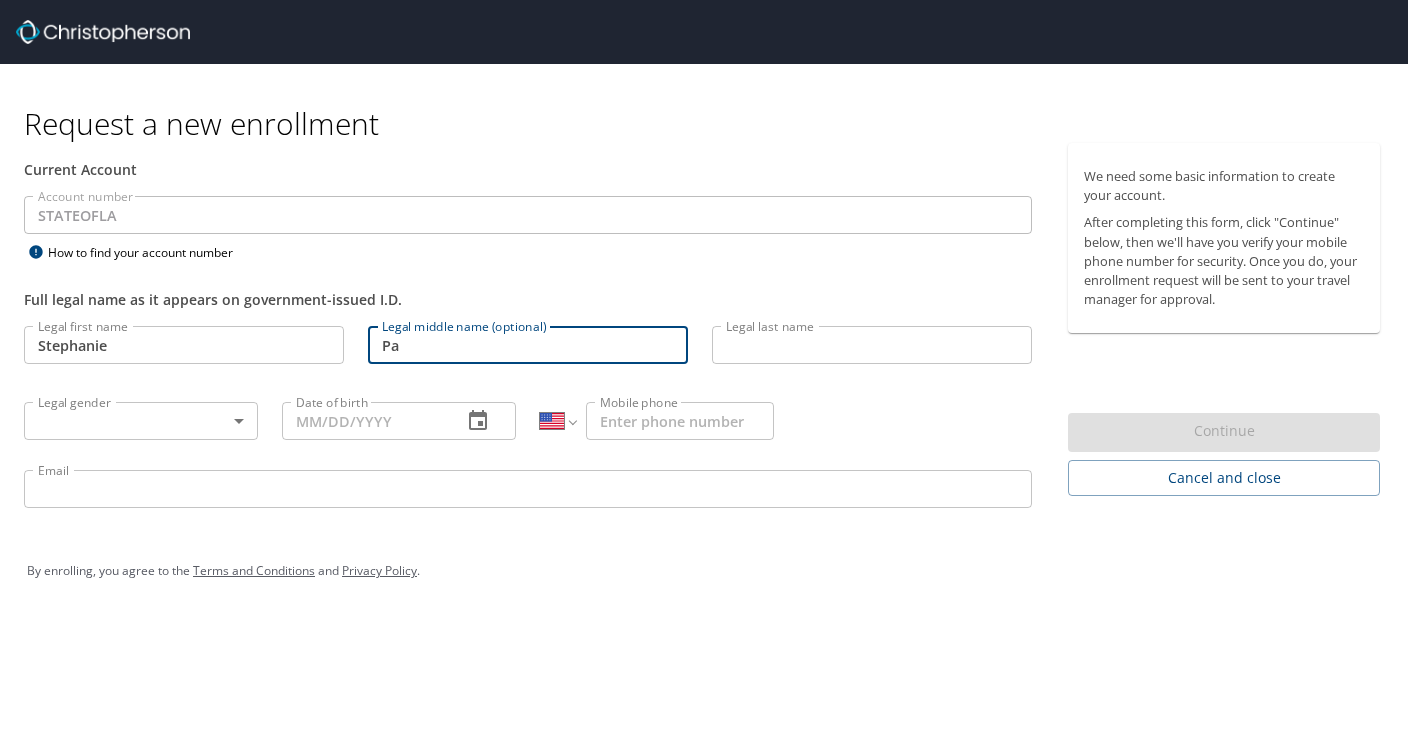 type on "P" 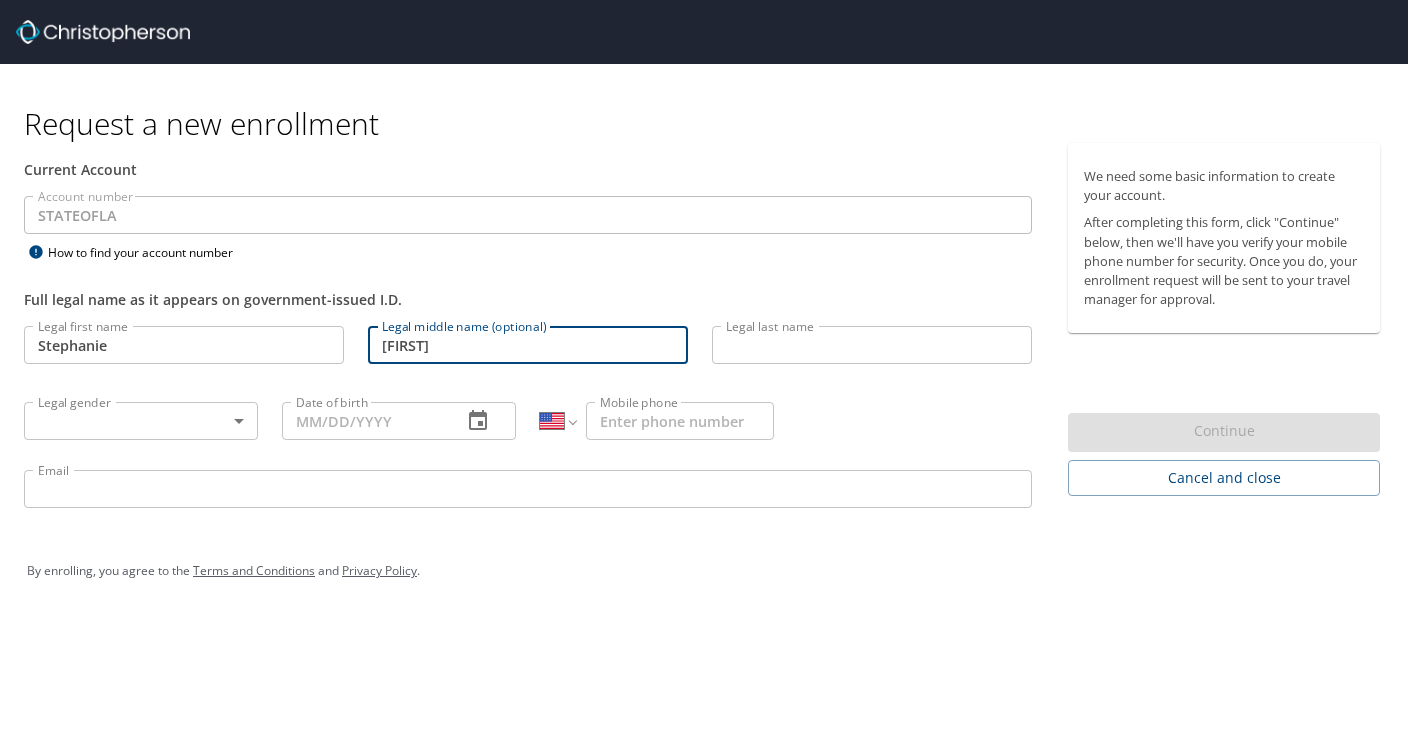 type on "[FIRST]" 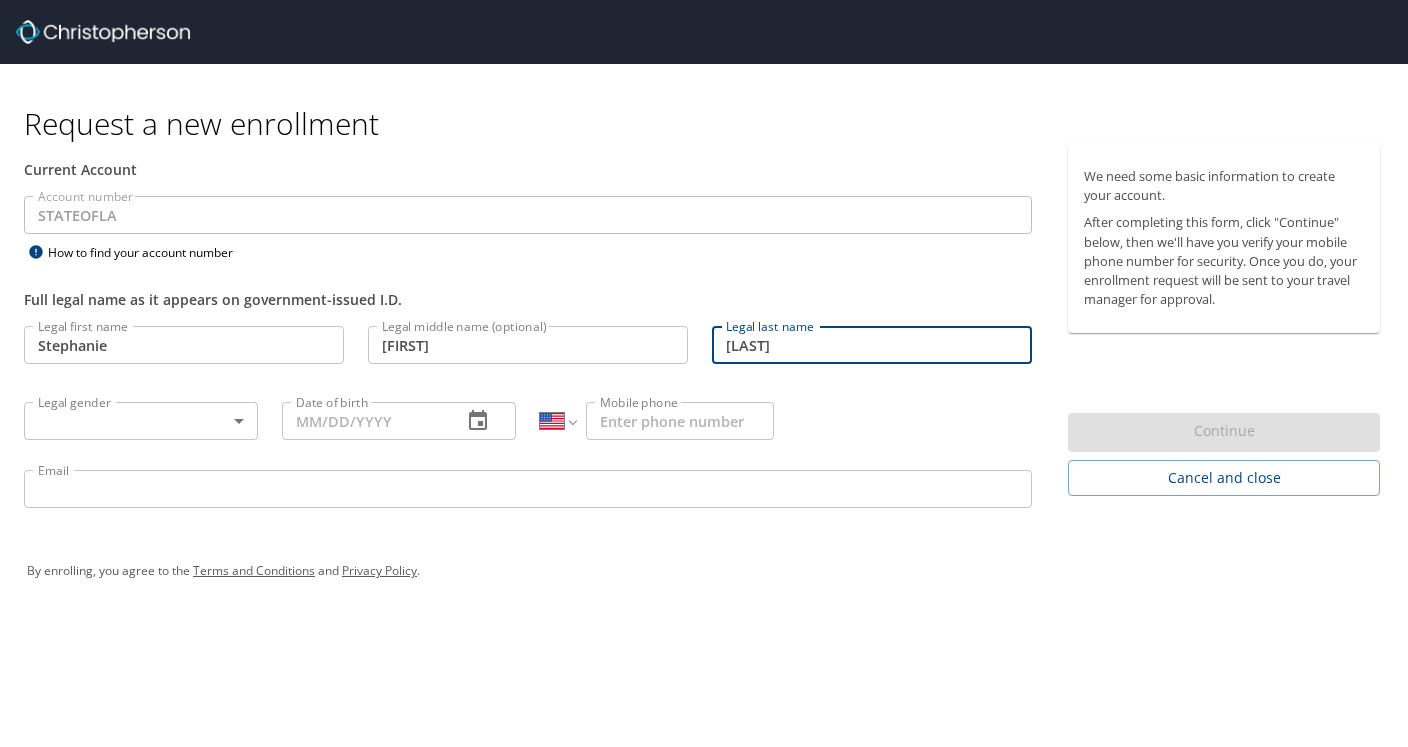 type on "[LAST]" 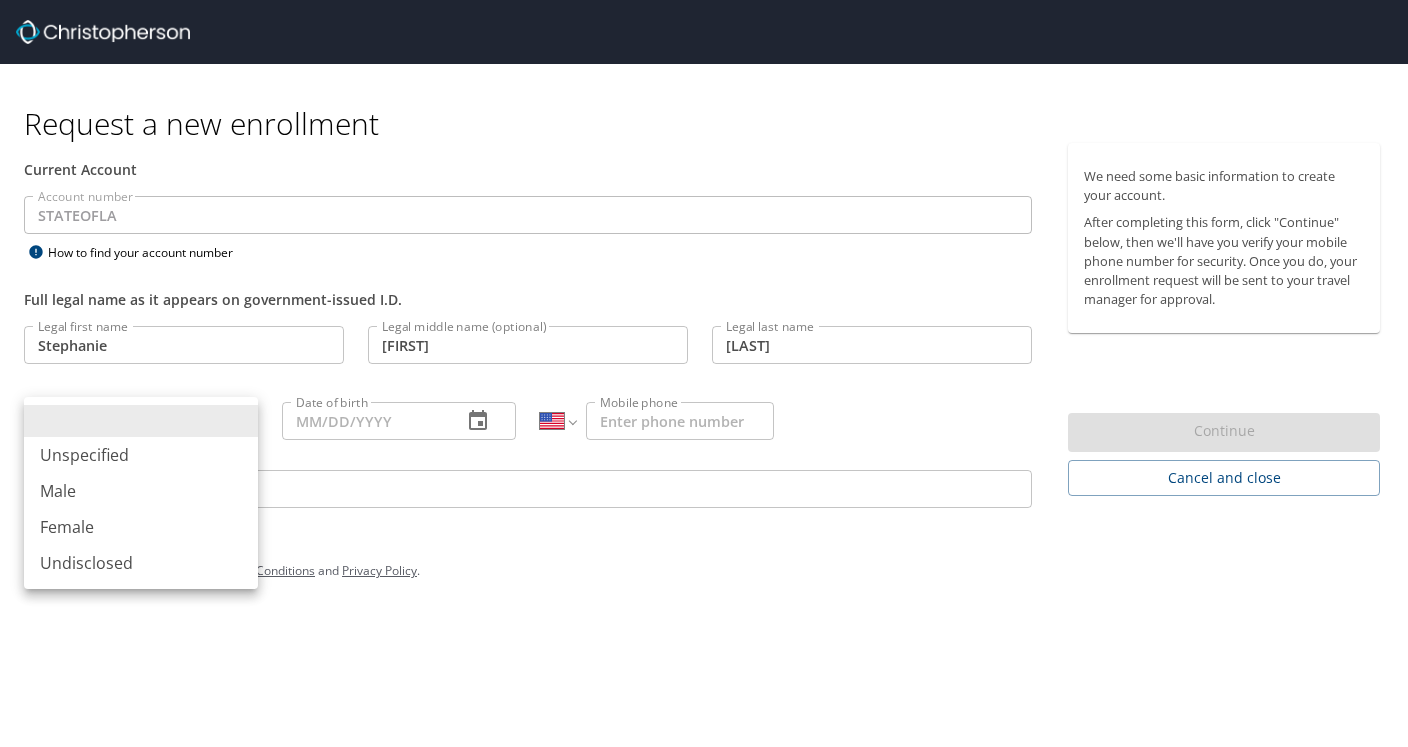 type 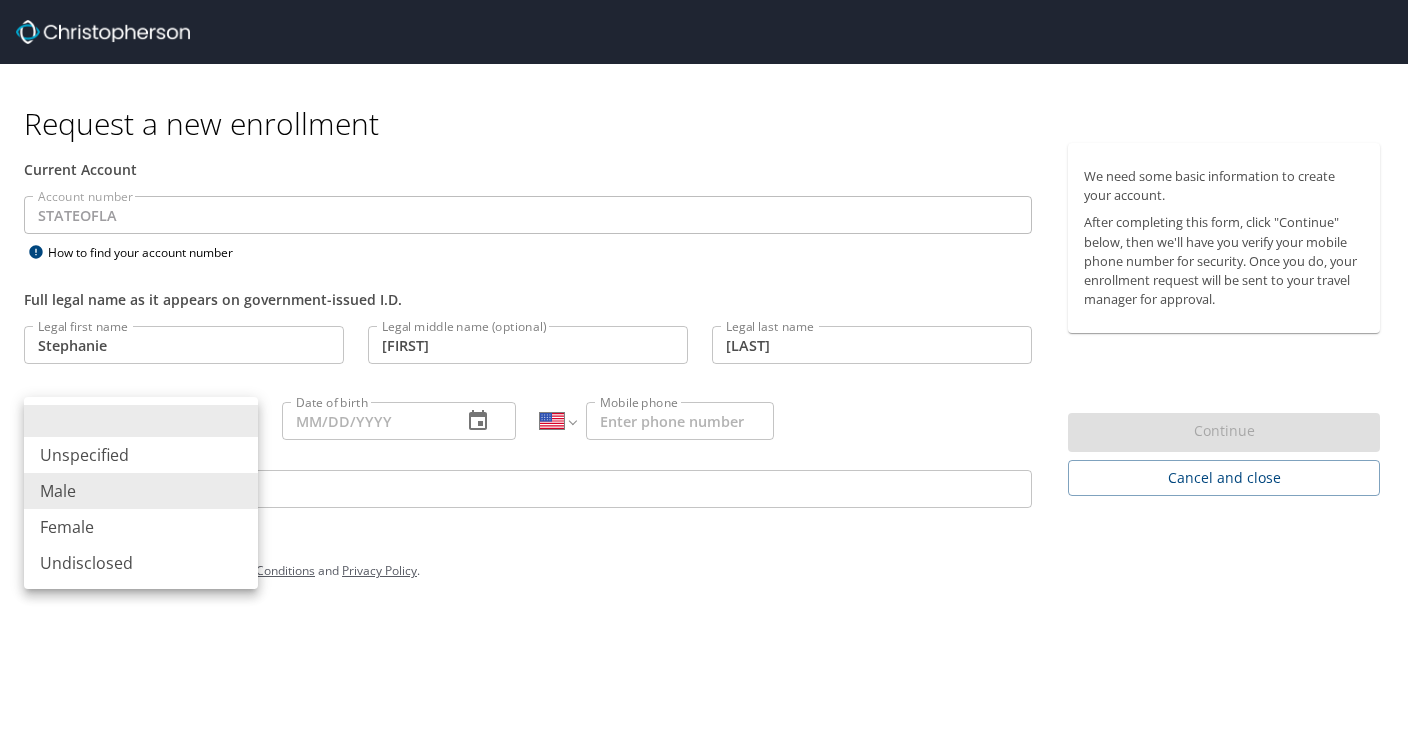 type 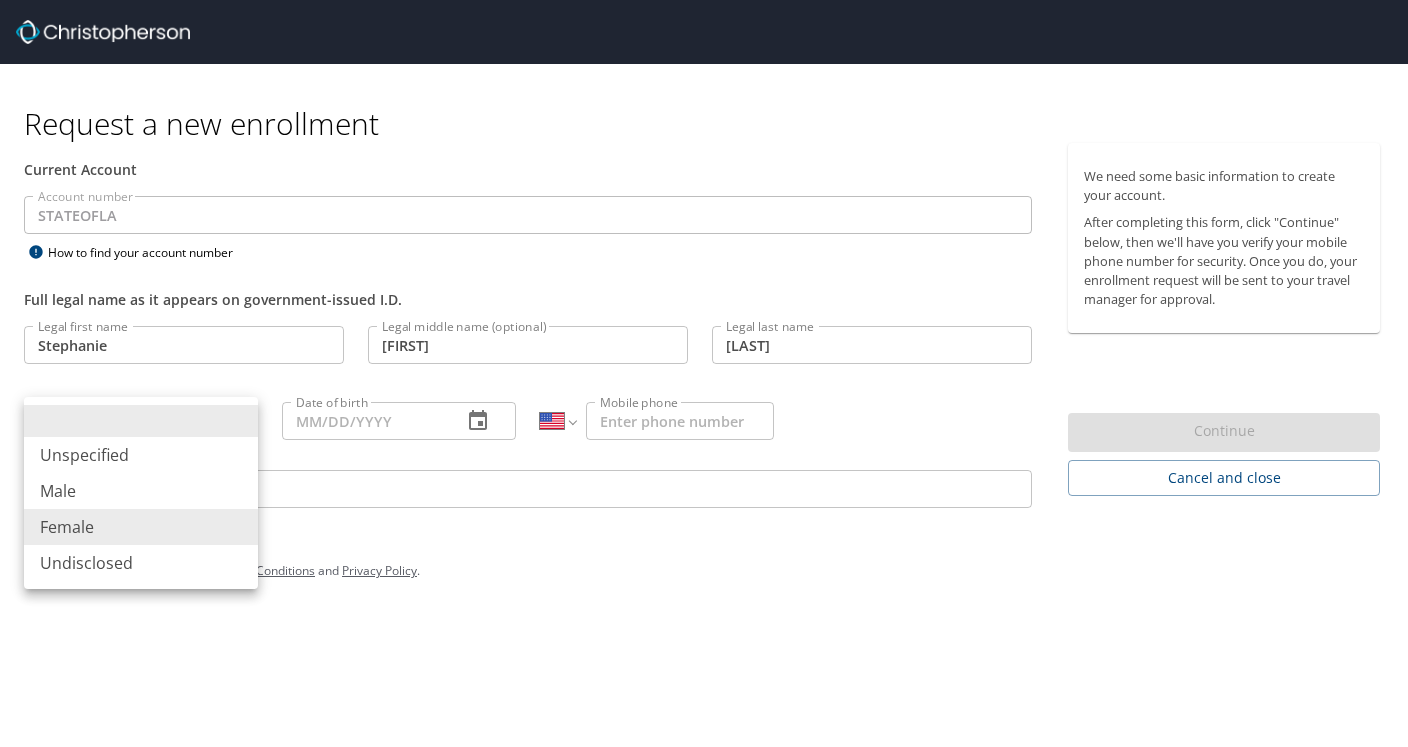 type on "Female" 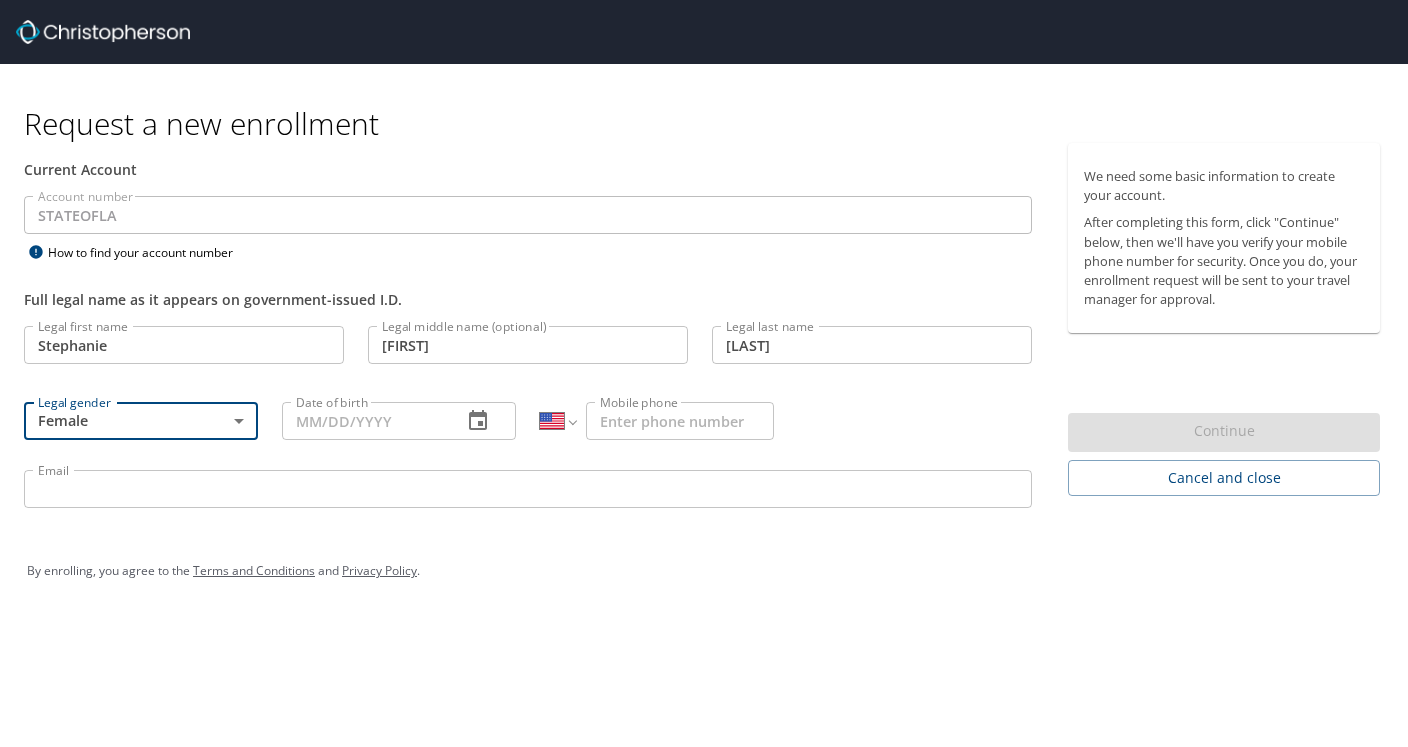 click on "Date of birth" at bounding box center (364, 421) 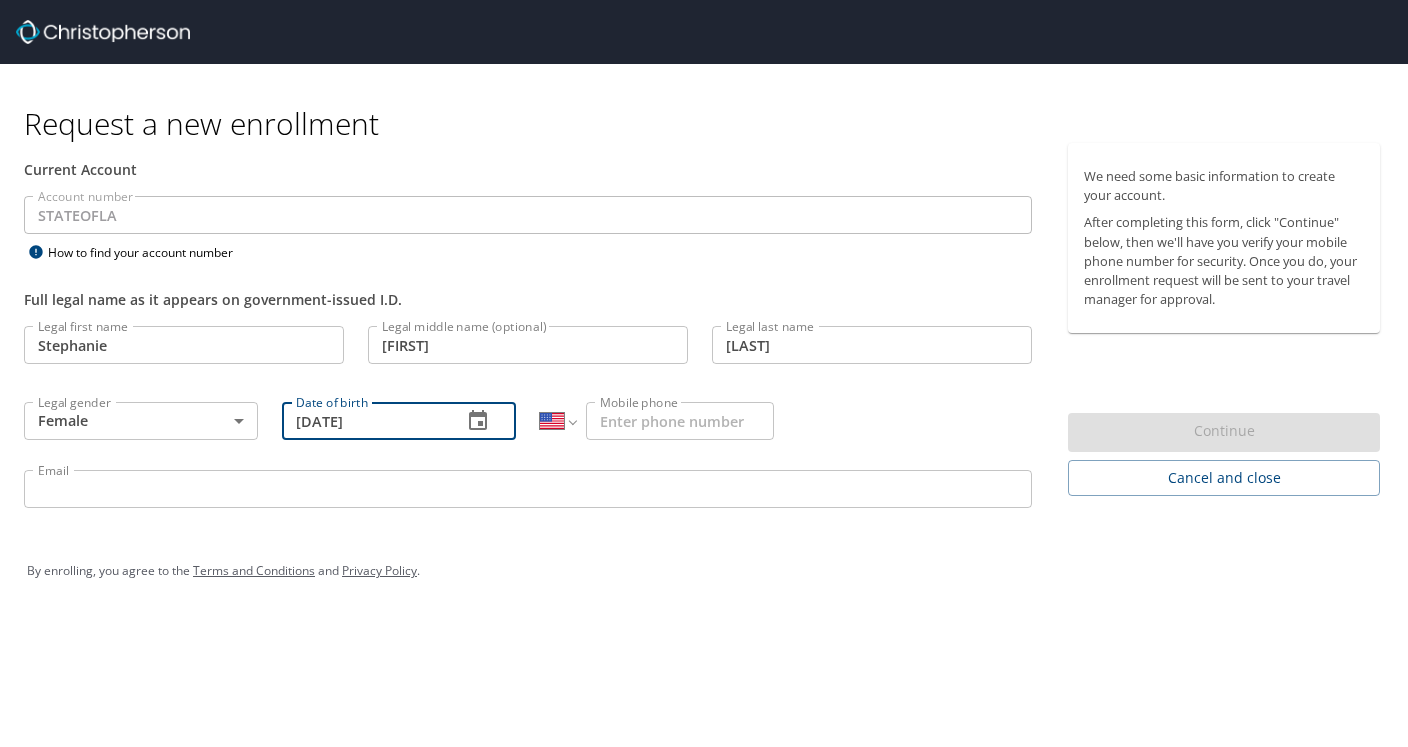 type on "[DATE]" 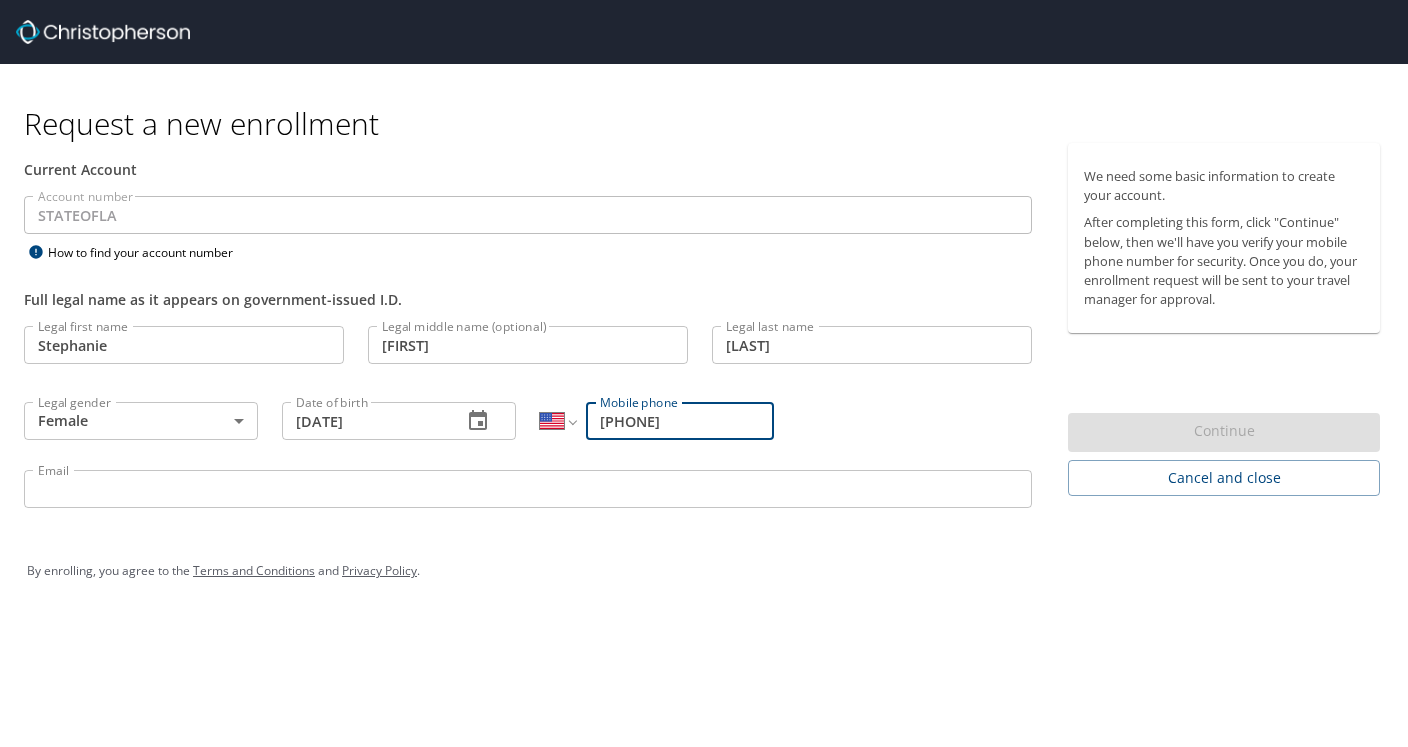 type on "[PHONE]" 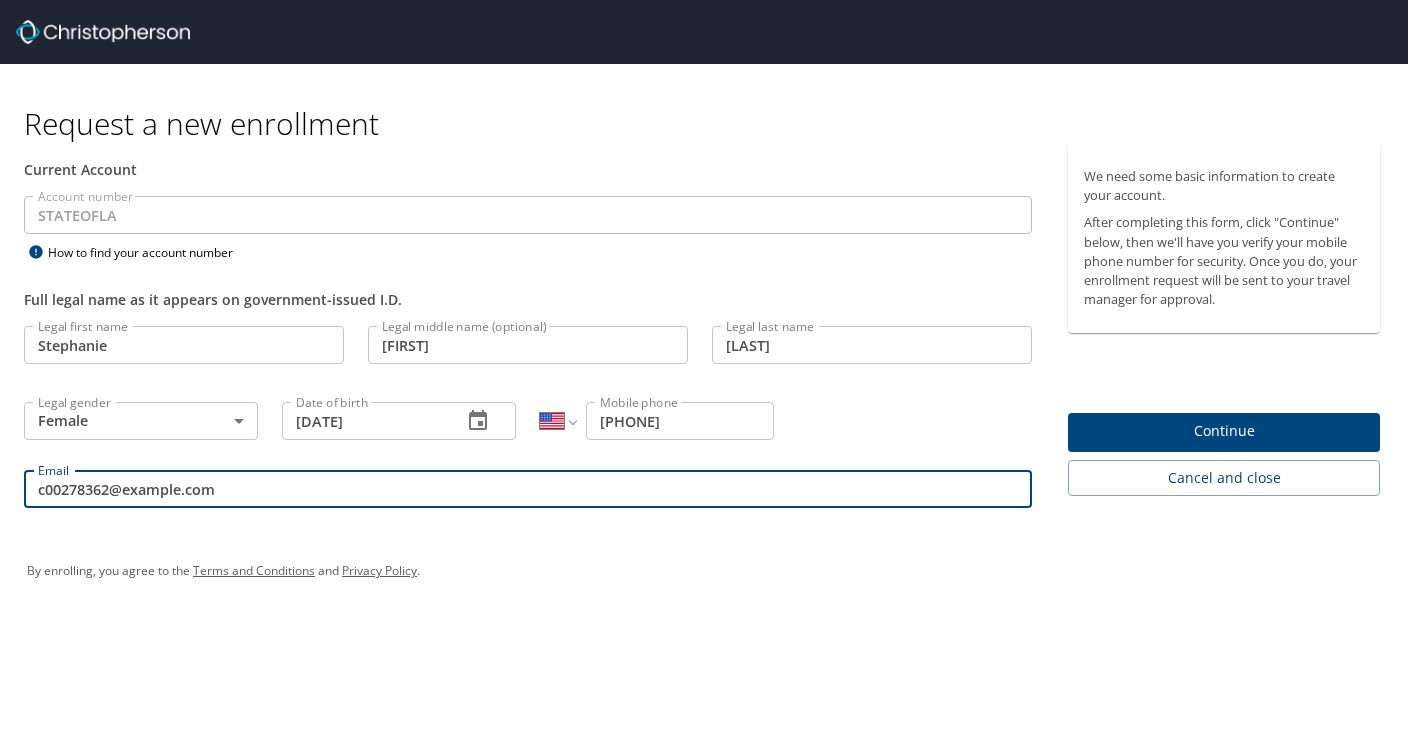 type on "c00278362@example.com" 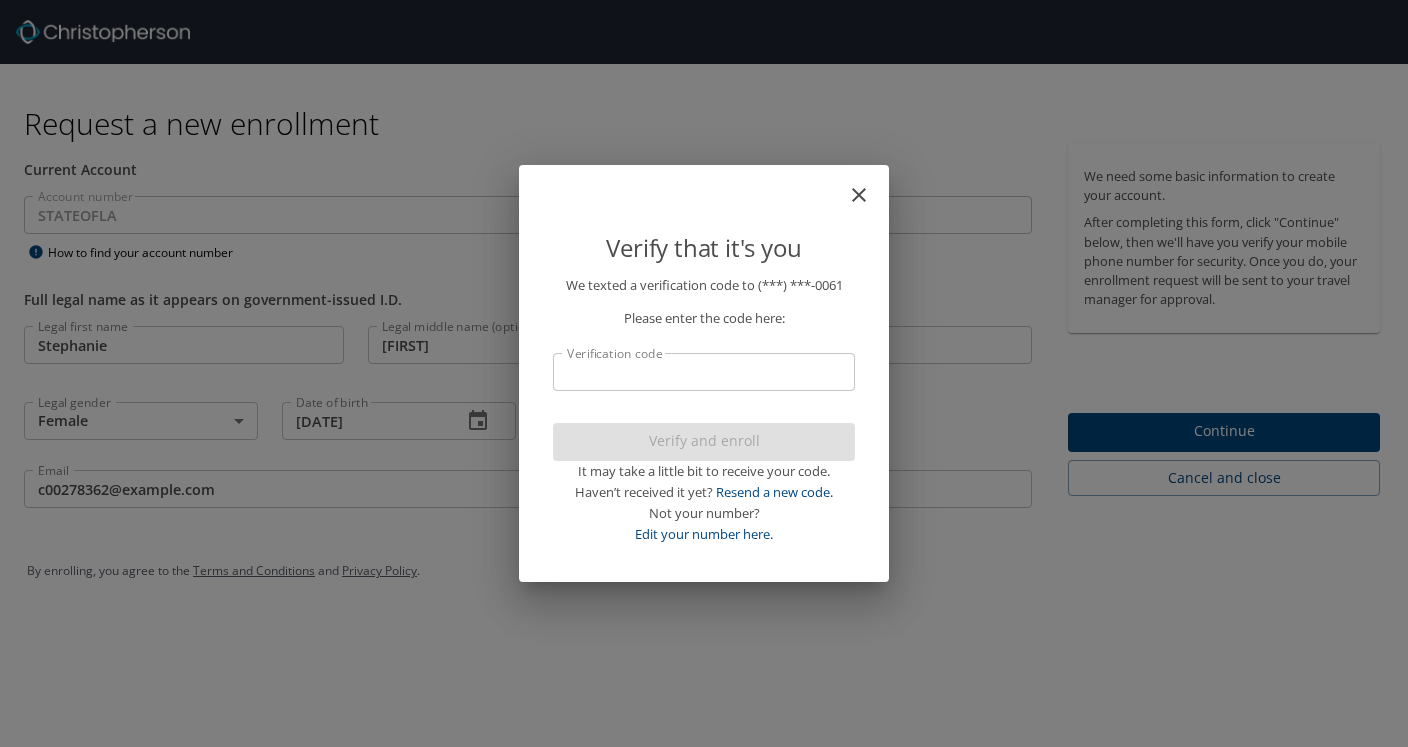 click on "Verification code" at bounding box center (704, 372) 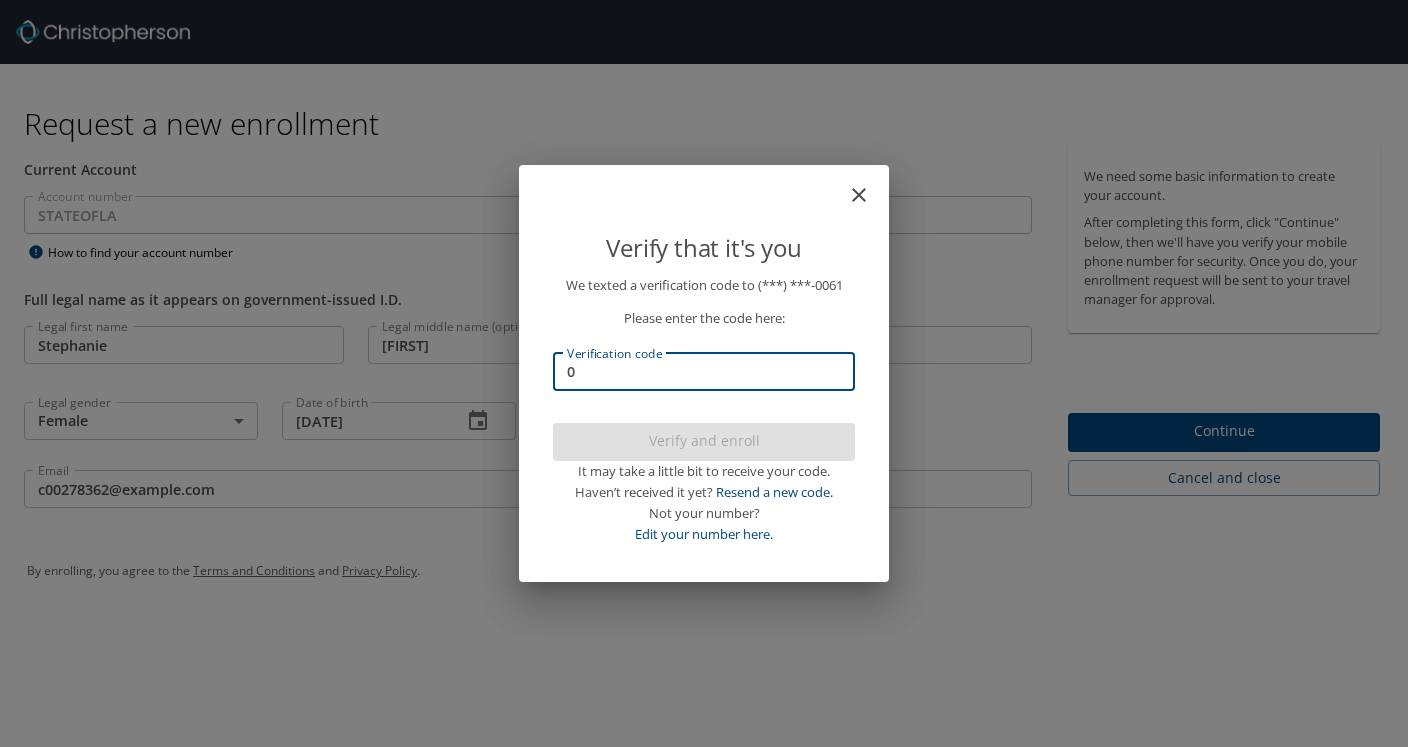 type on "07" 